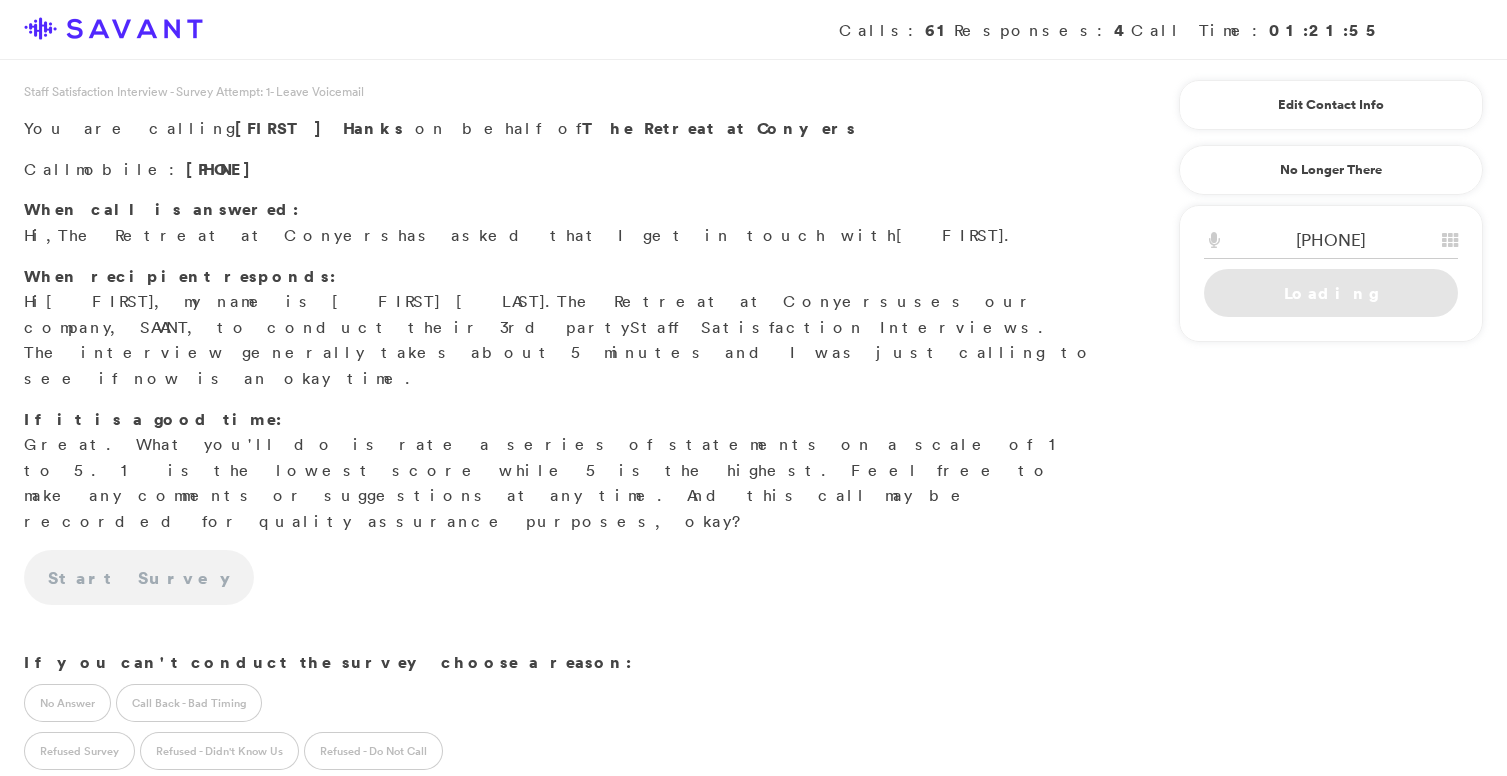 scroll, scrollTop: 0, scrollLeft: 0, axis: both 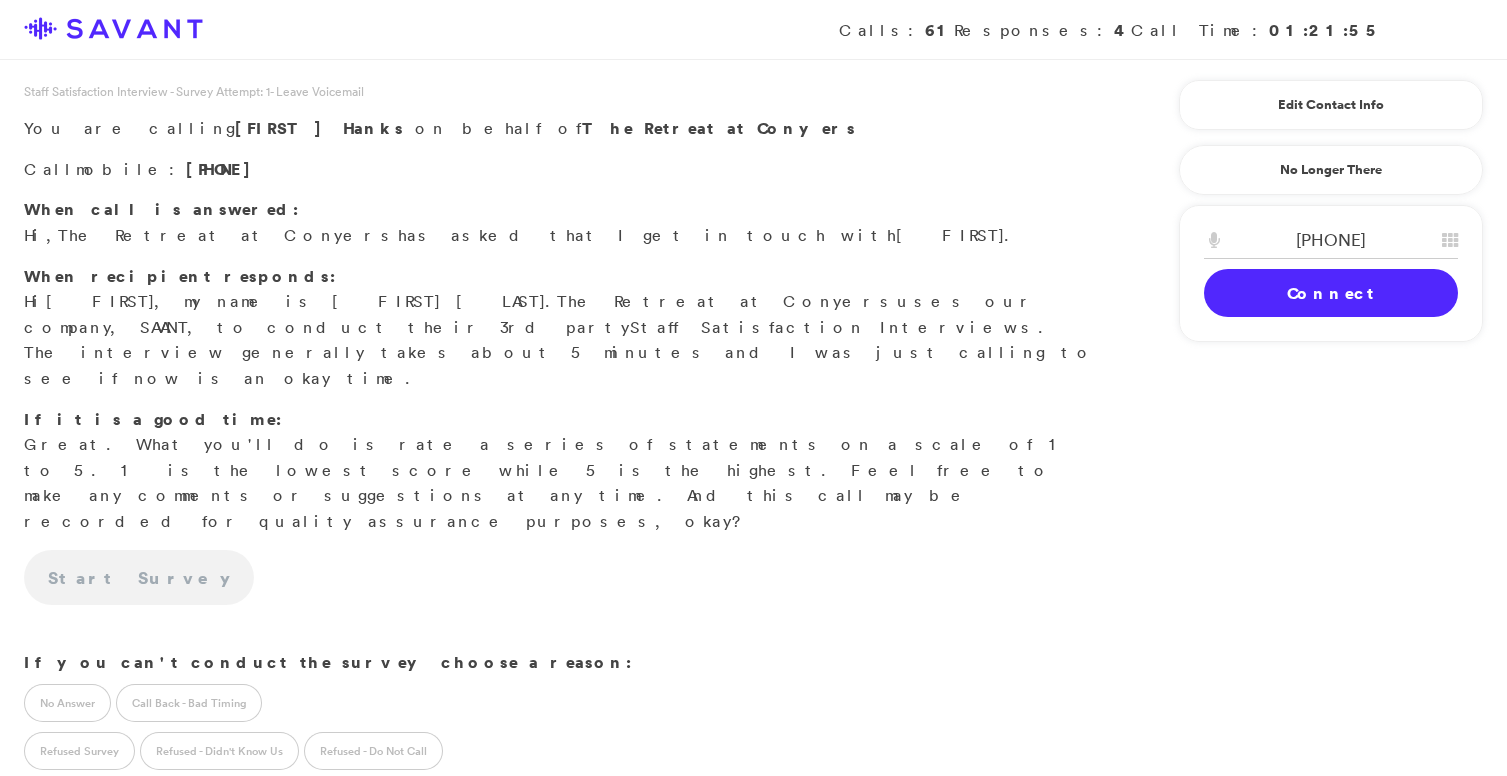 click on "Connect" at bounding box center [1331, 293] 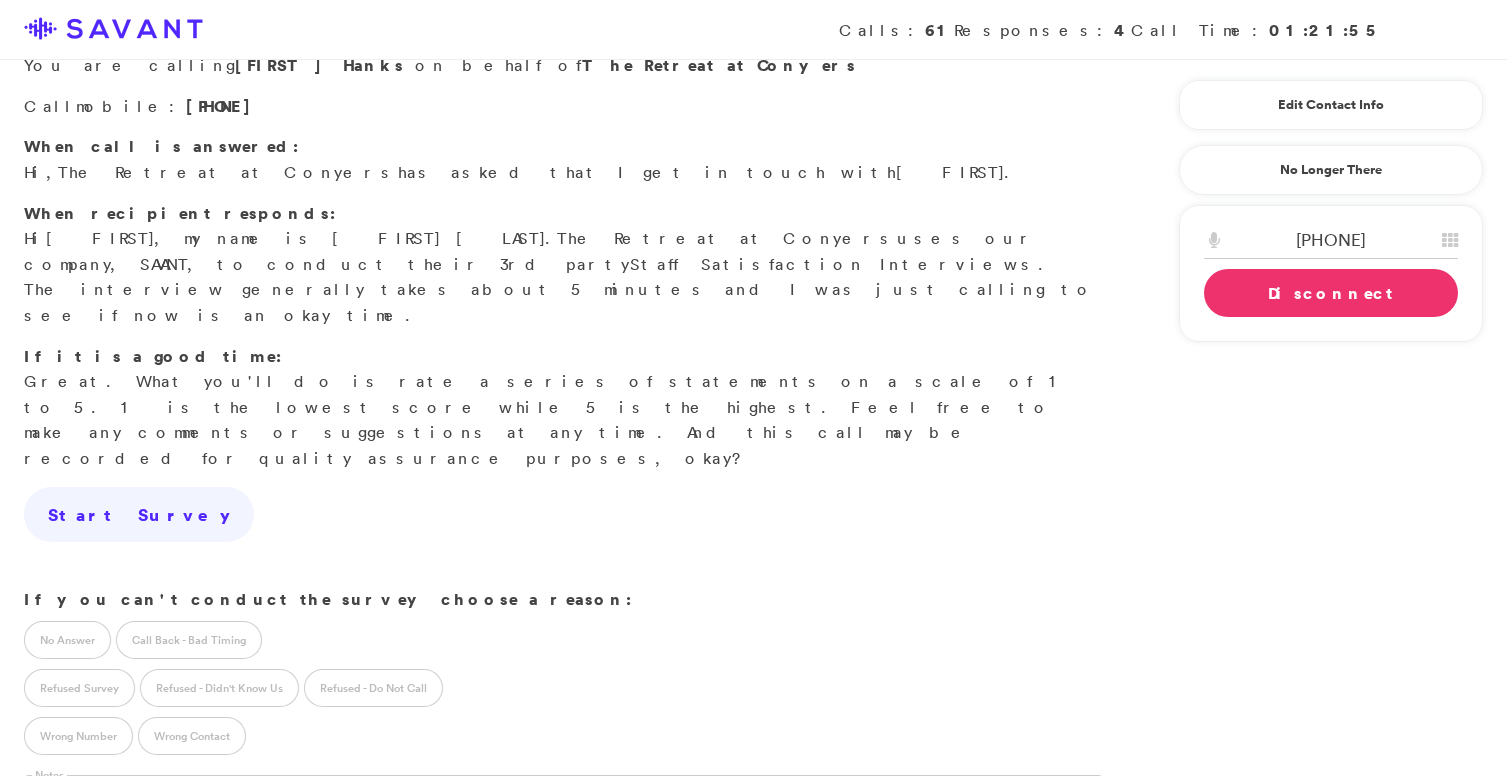 scroll, scrollTop: 0, scrollLeft: 0, axis: both 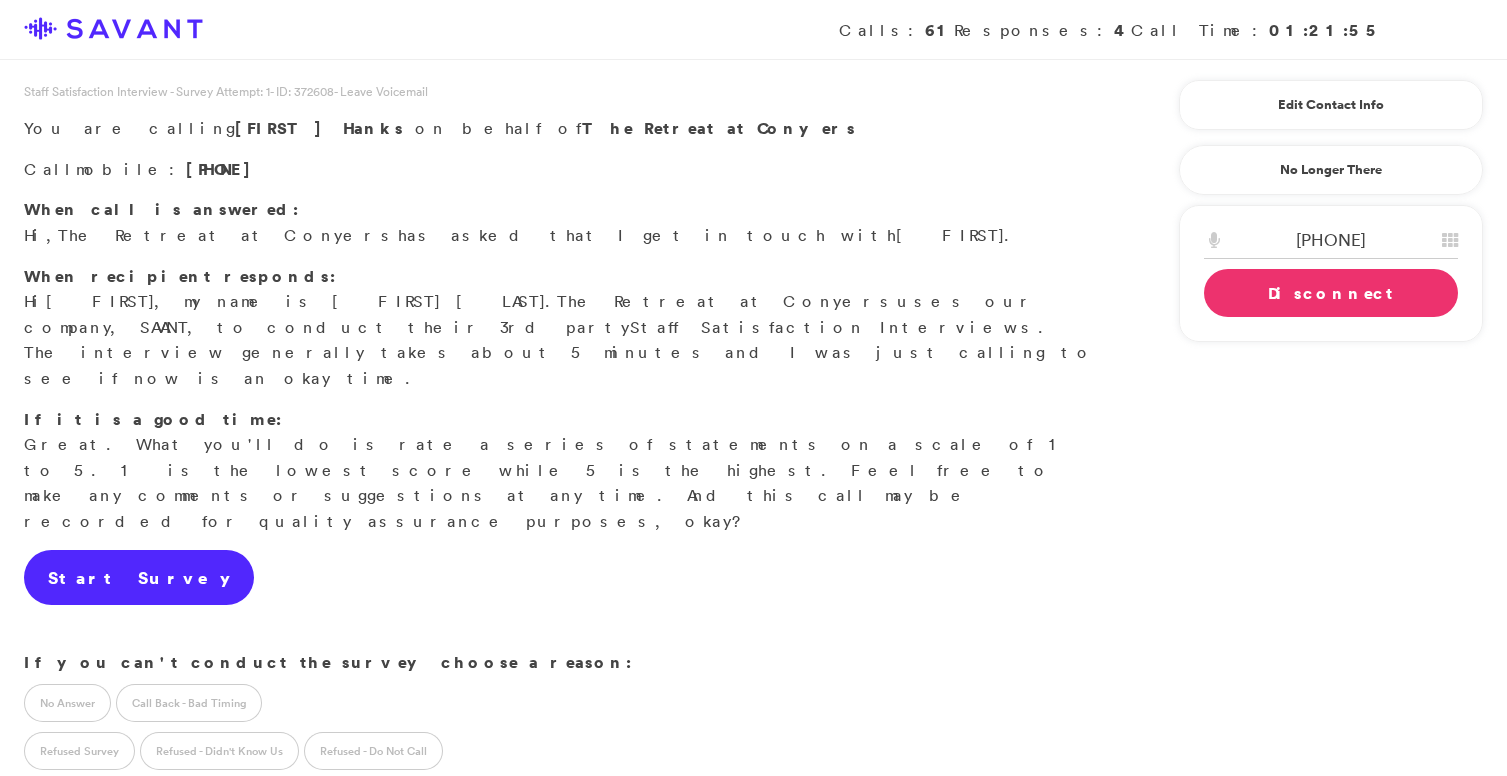 click on "Start Survey" at bounding box center [139, 578] 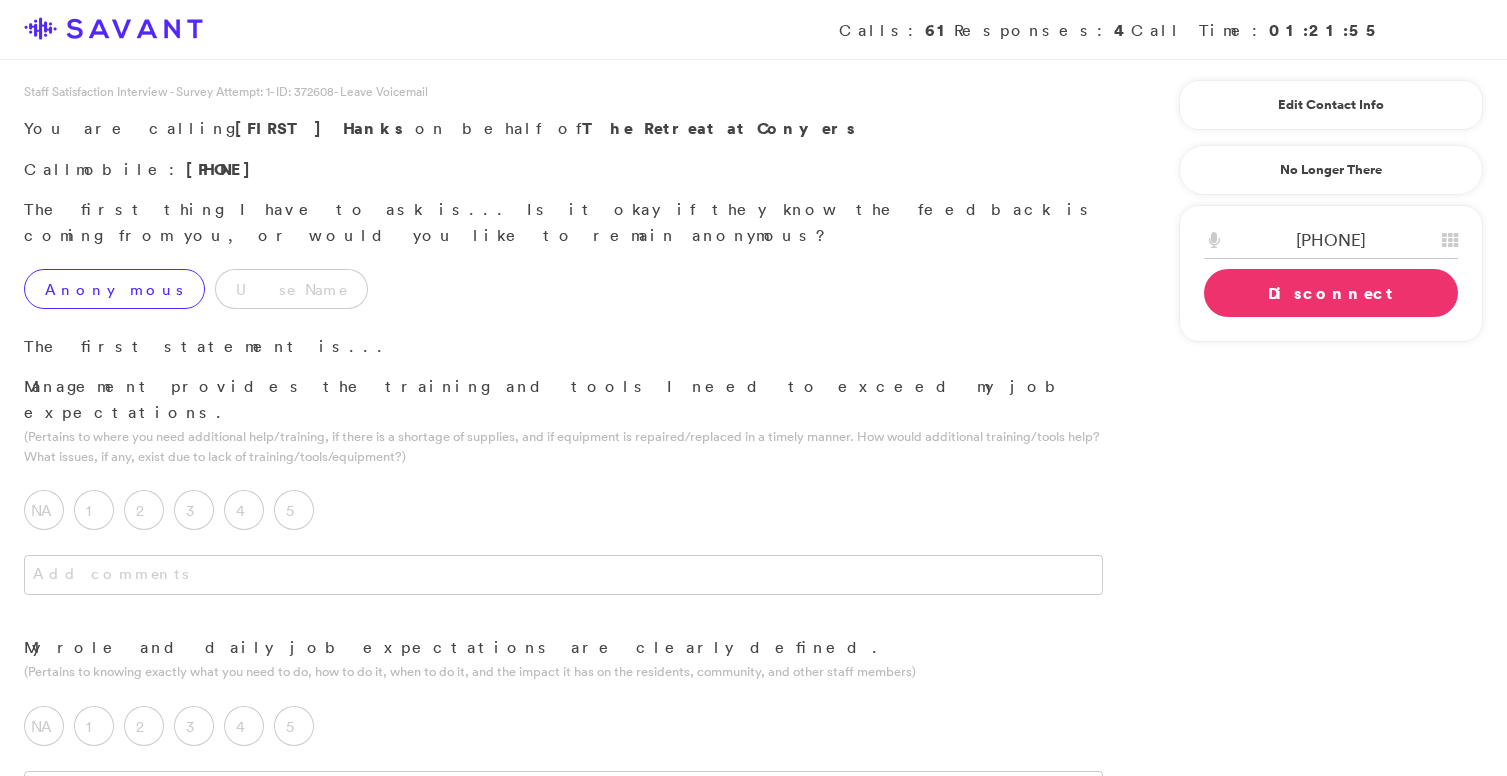 click on "Anonymous" at bounding box center [114, 289] 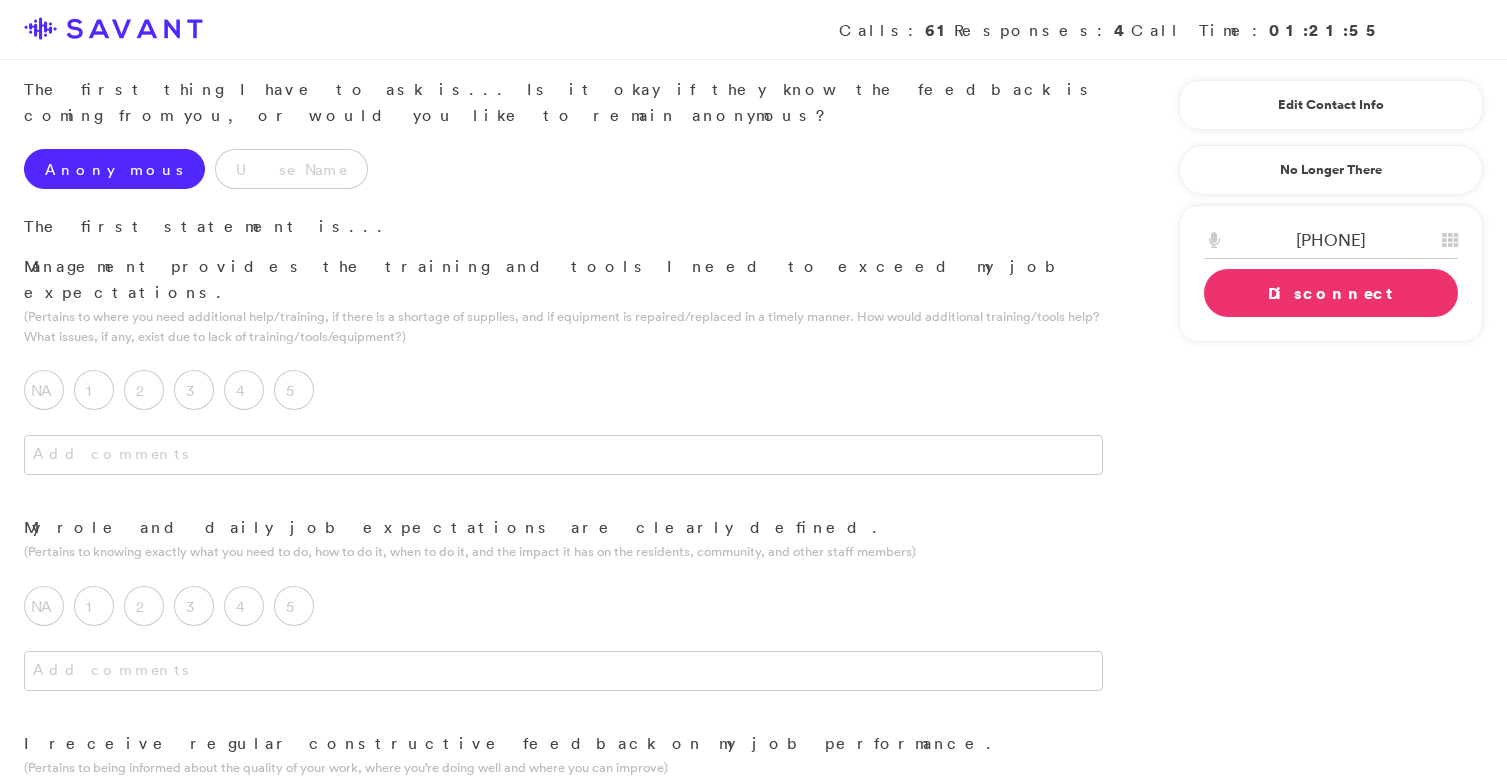 scroll, scrollTop: 149, scrollLeft: 0, axis: vertical 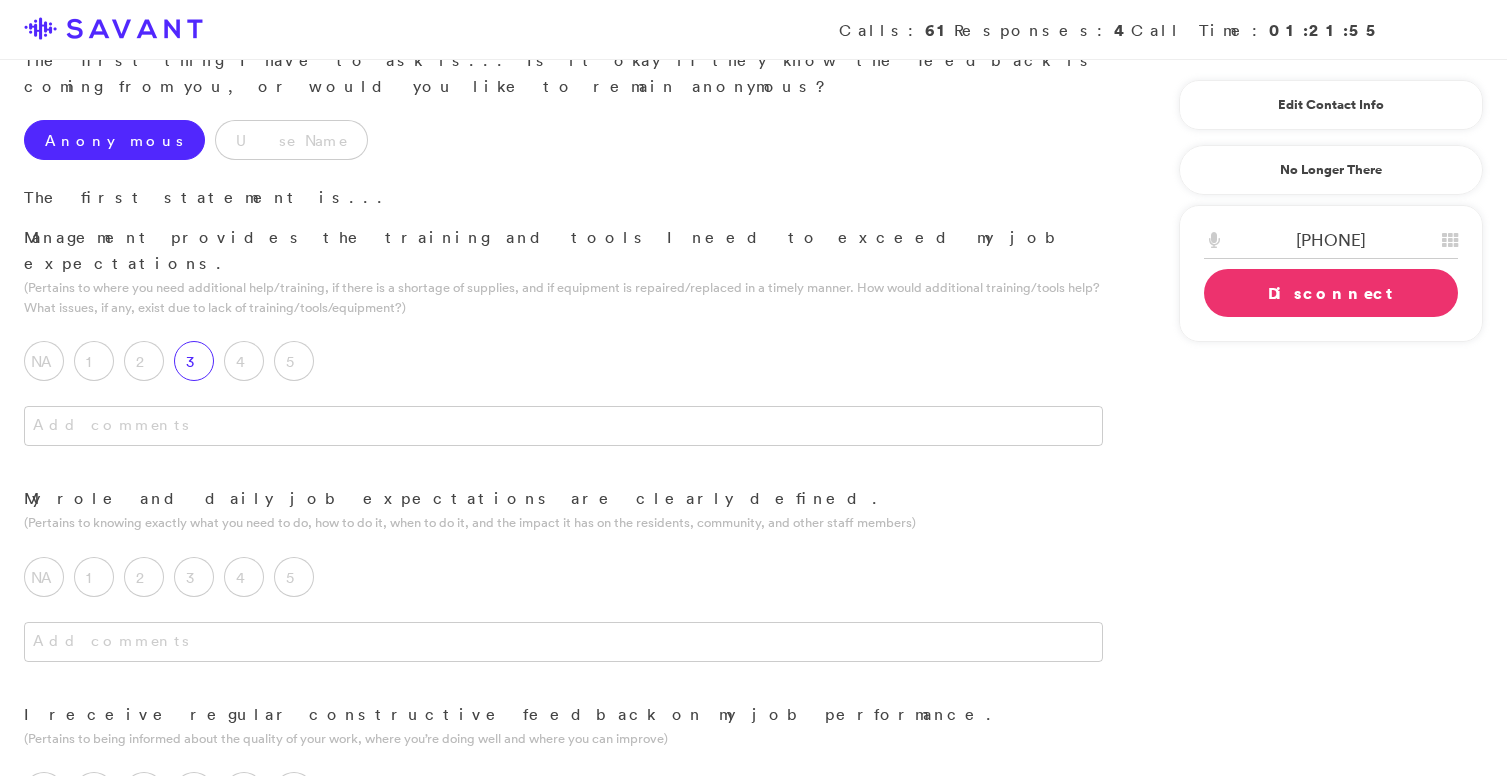 click on "3" at bounding box center [194, 361] 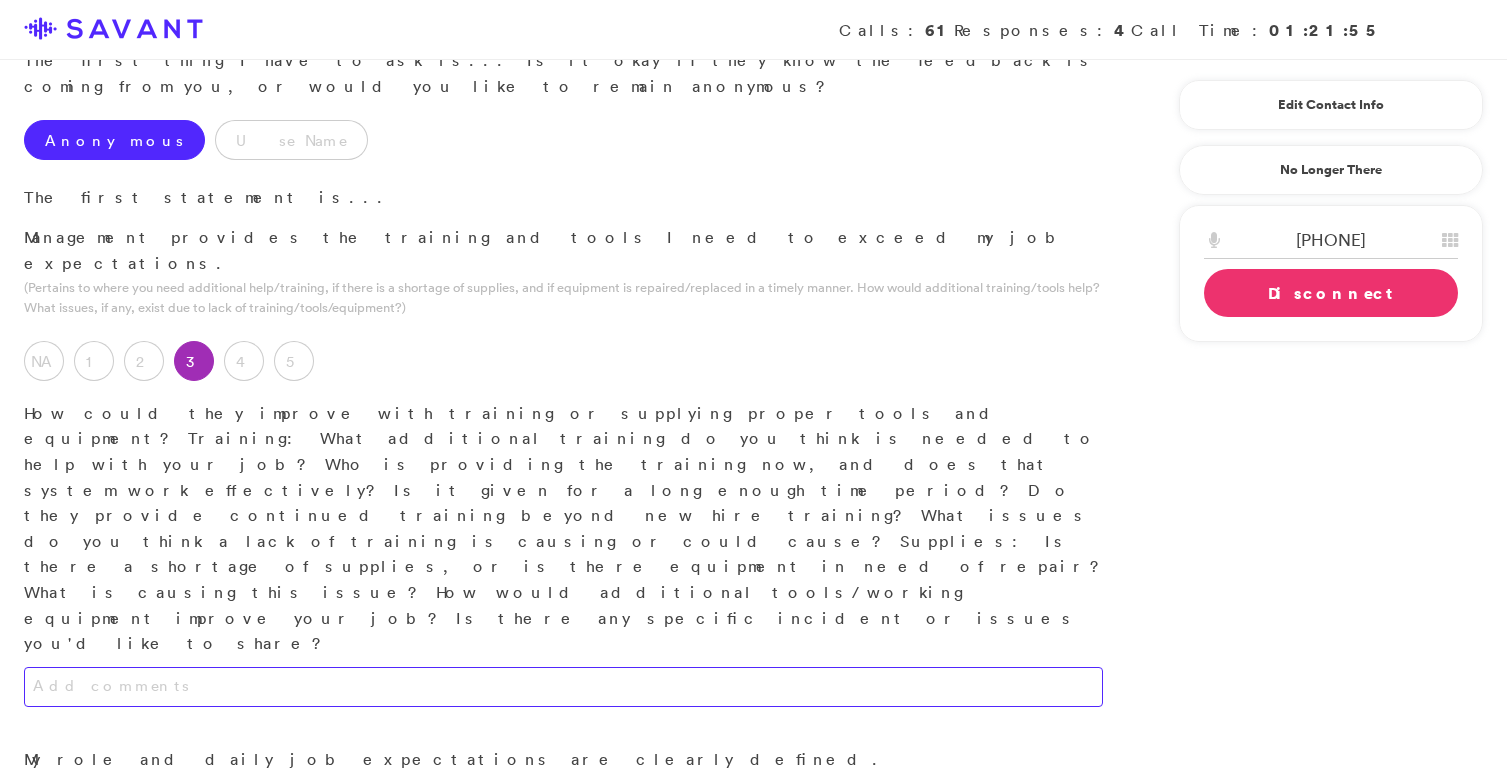 click at bounding box center (563, 687) 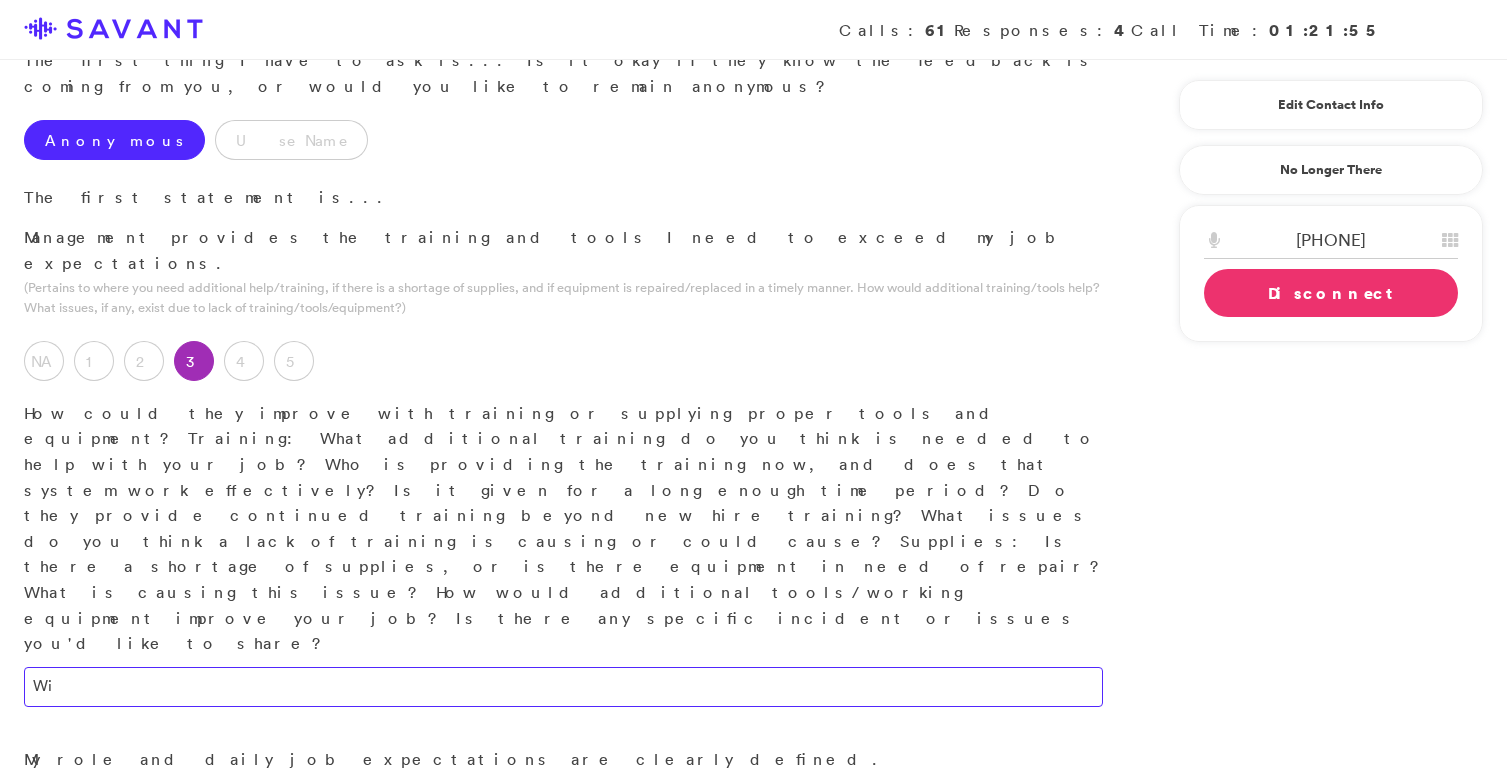 type on "W" 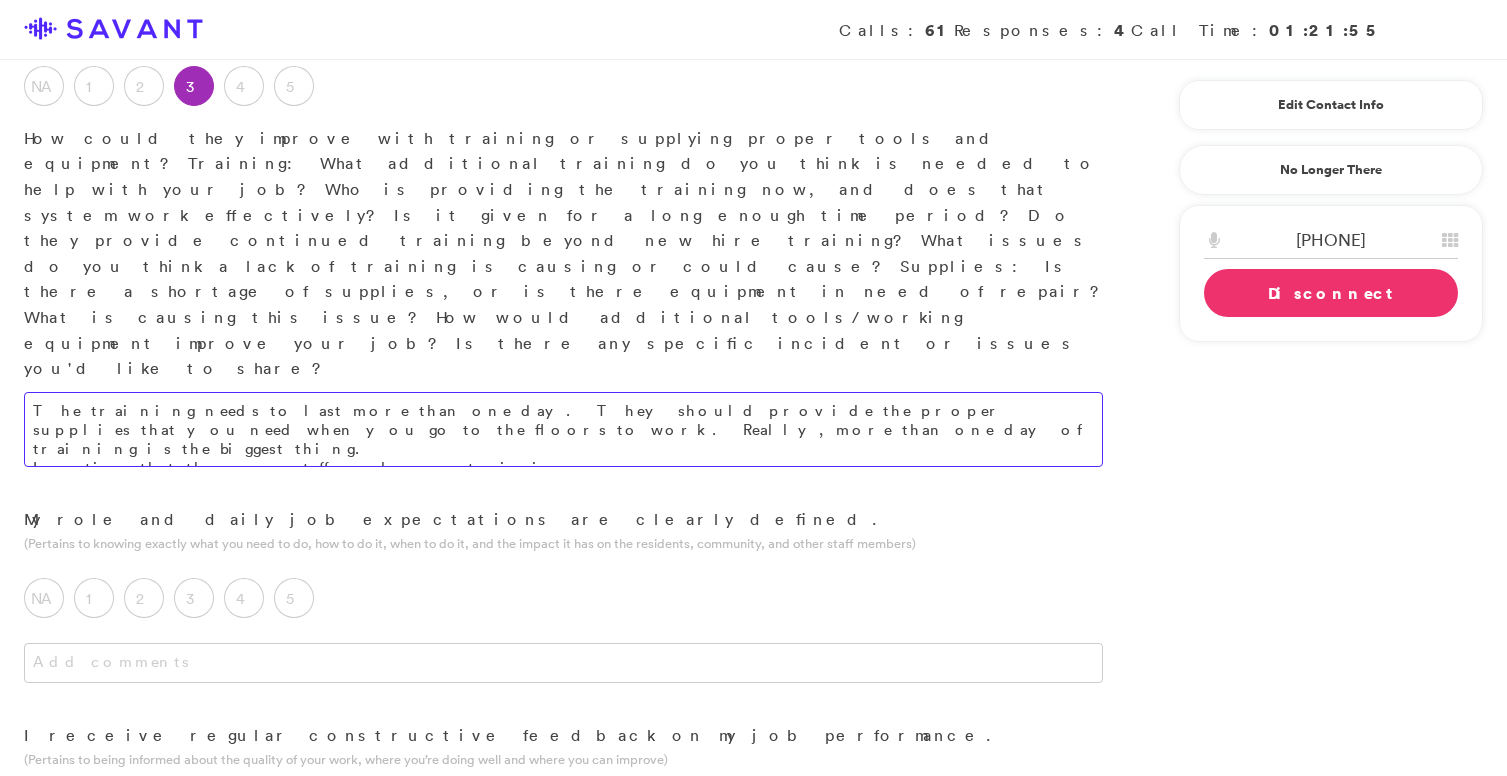 scroll, scrollTop: 427, scrollLeft: 0, axis: vertical 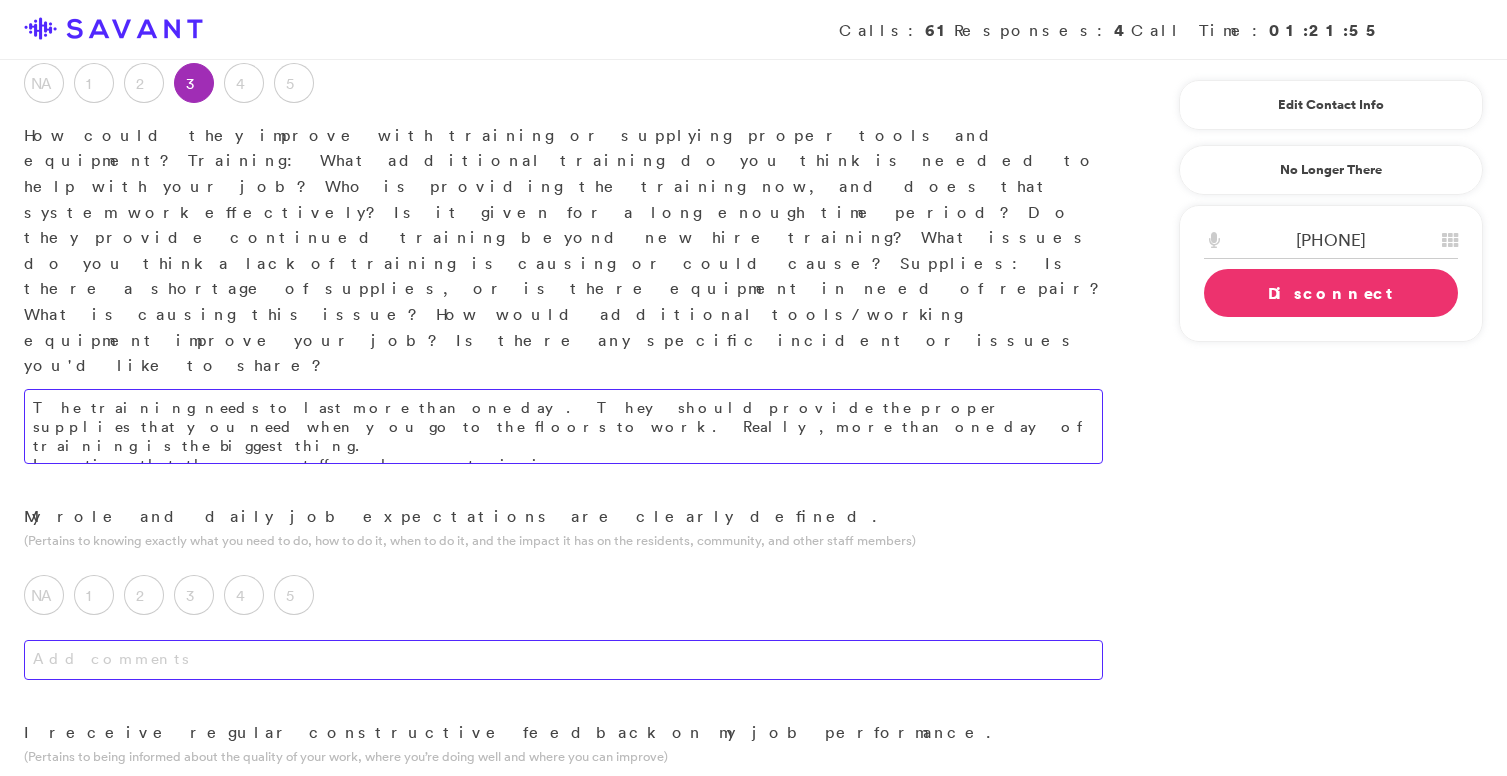 type on "The training needs to last more than one day. They should provide the proper supplies that you need when you go to the floors to work. Really, more than one day of training is the biggest thing.
I notice that the newer staff need more training." 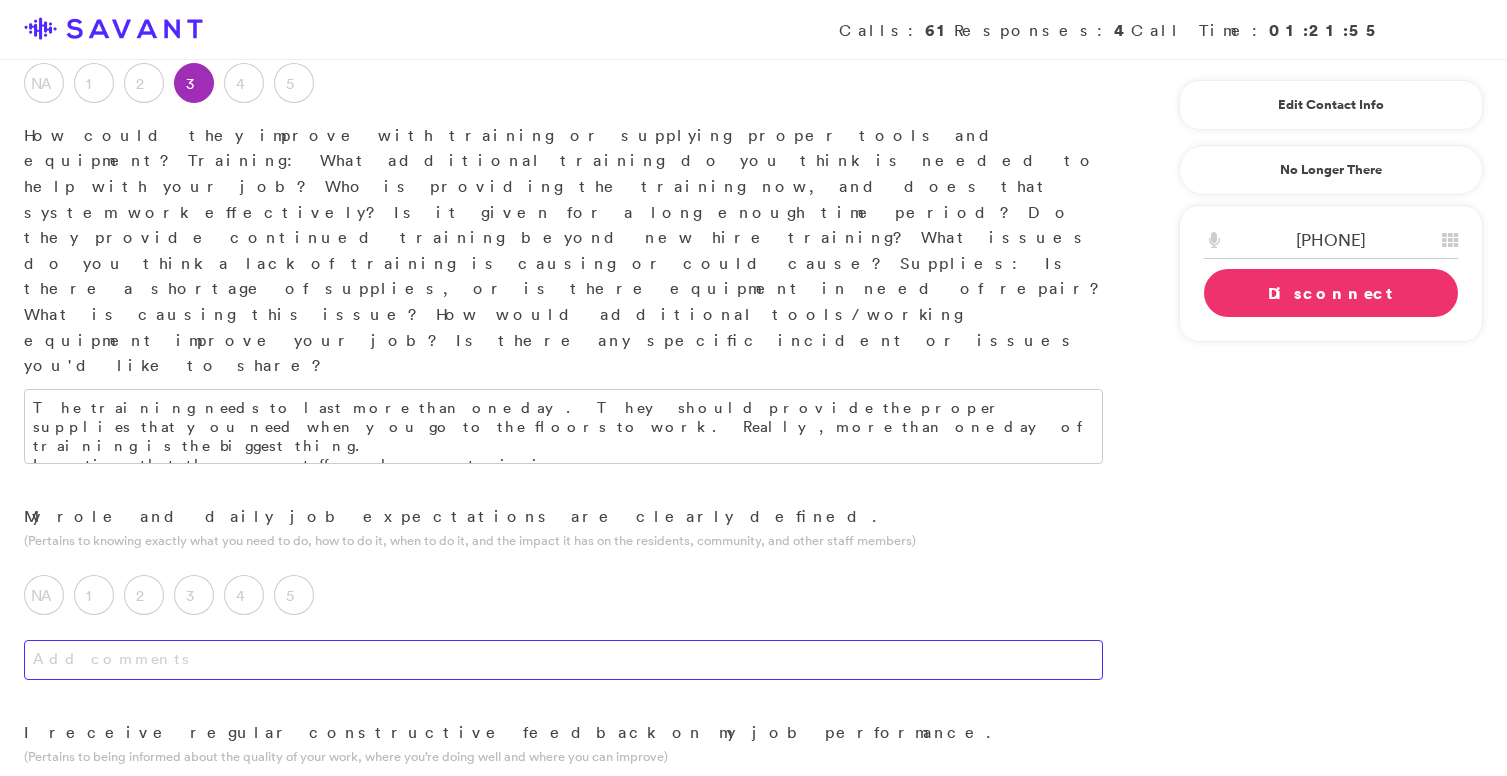 click at bounding box center [563, 660] 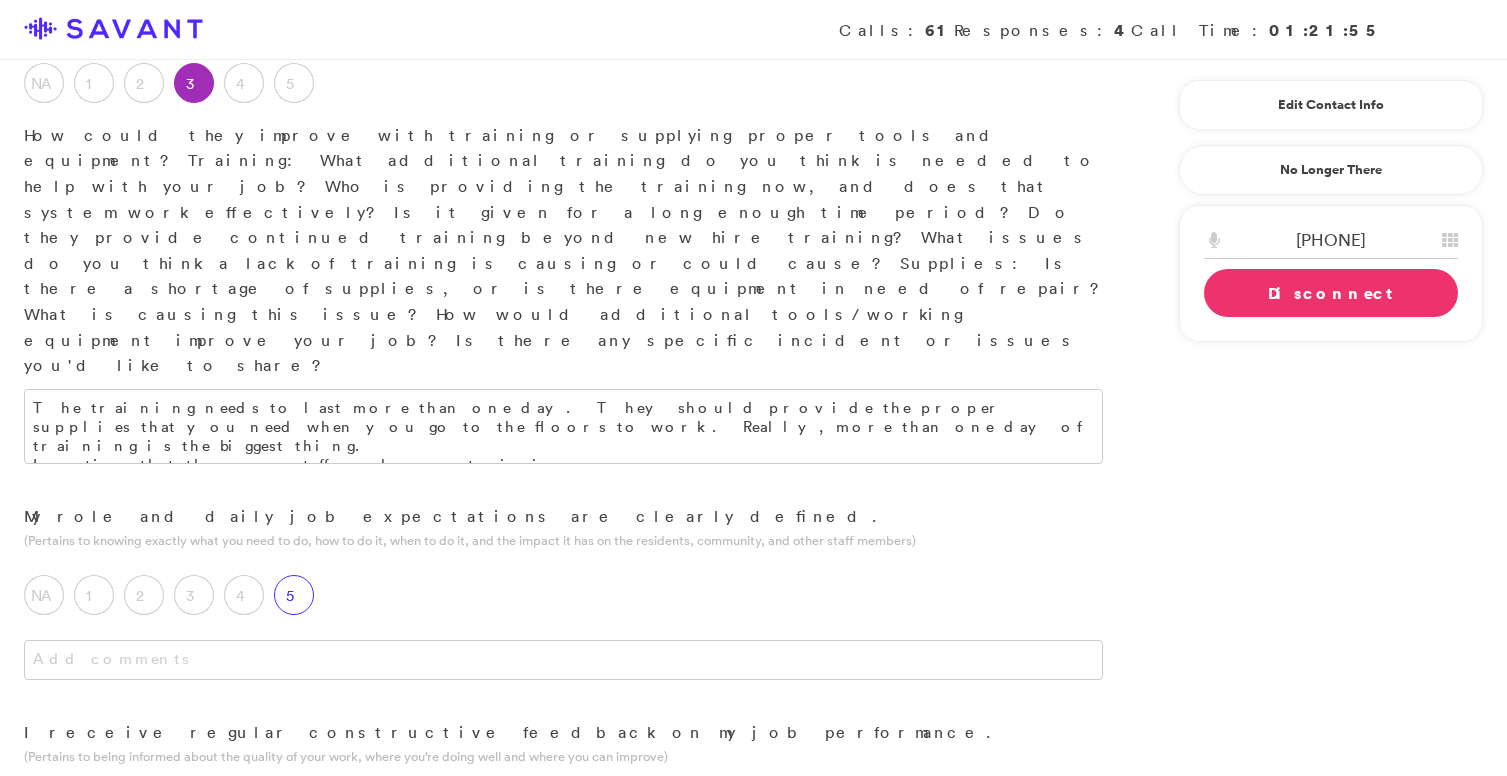 click on "5" at bounding box center [294, 595] 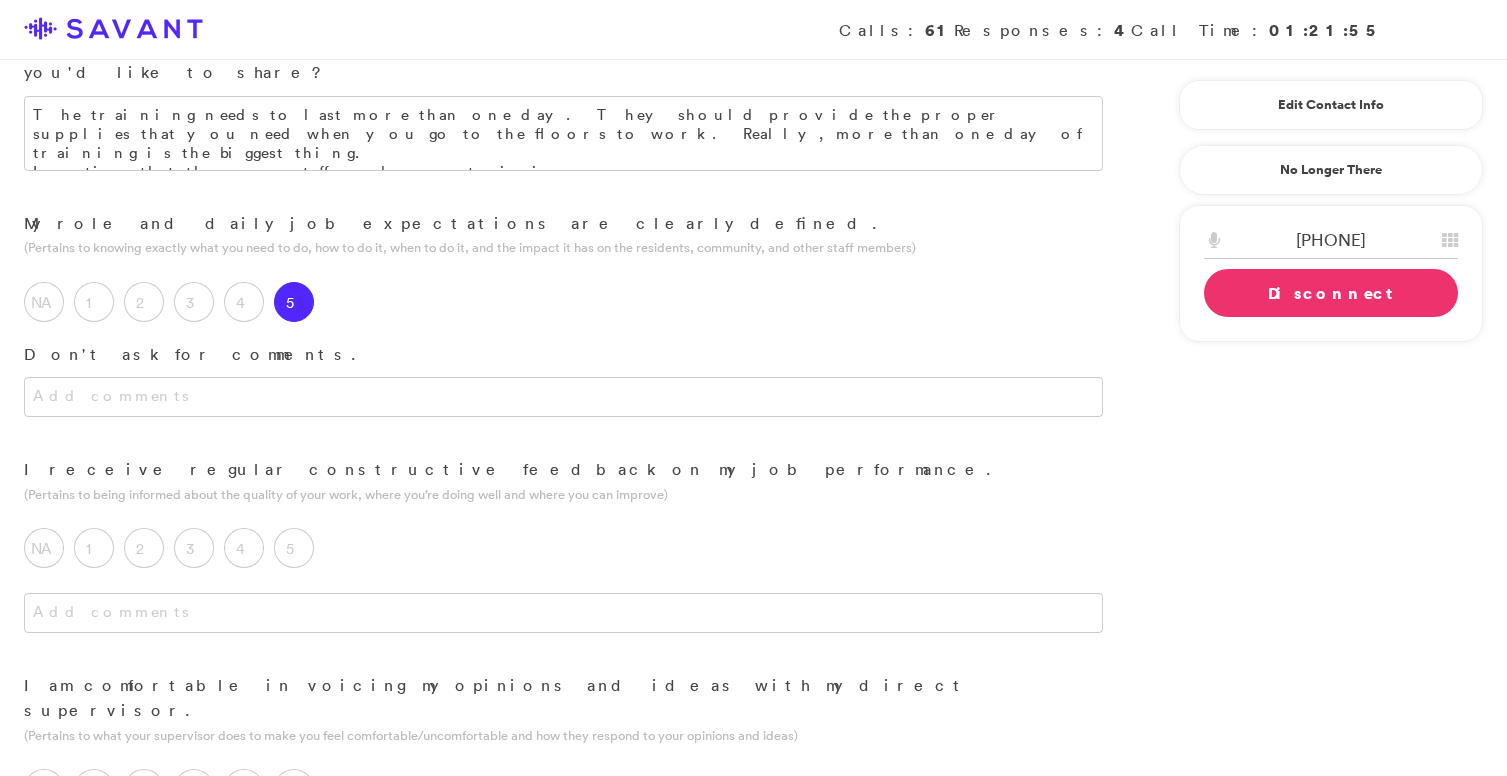 scroll, scrollTop: 721, scrollLeft: 0, axis: vertical 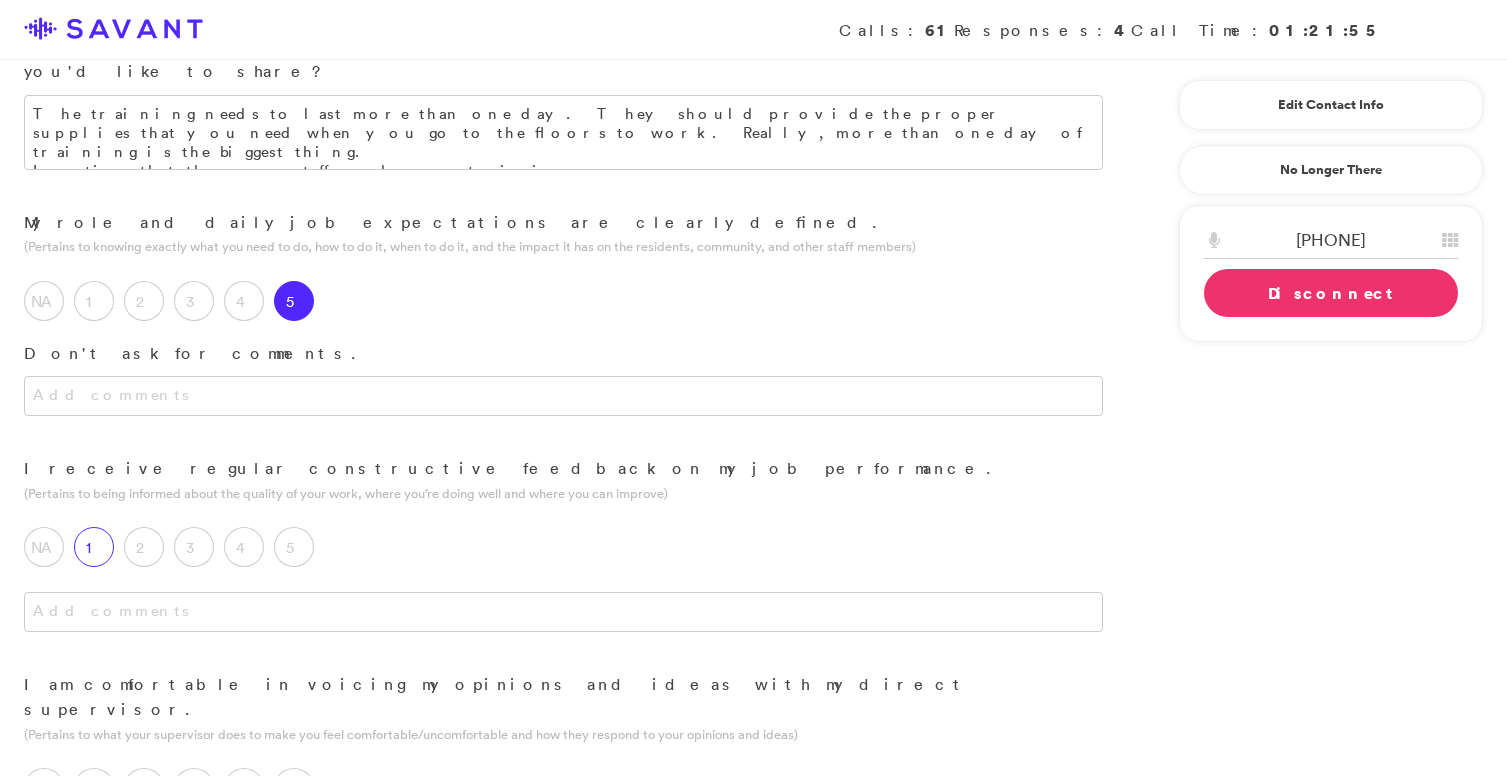 click on "1" at bounding box center (94, 547) 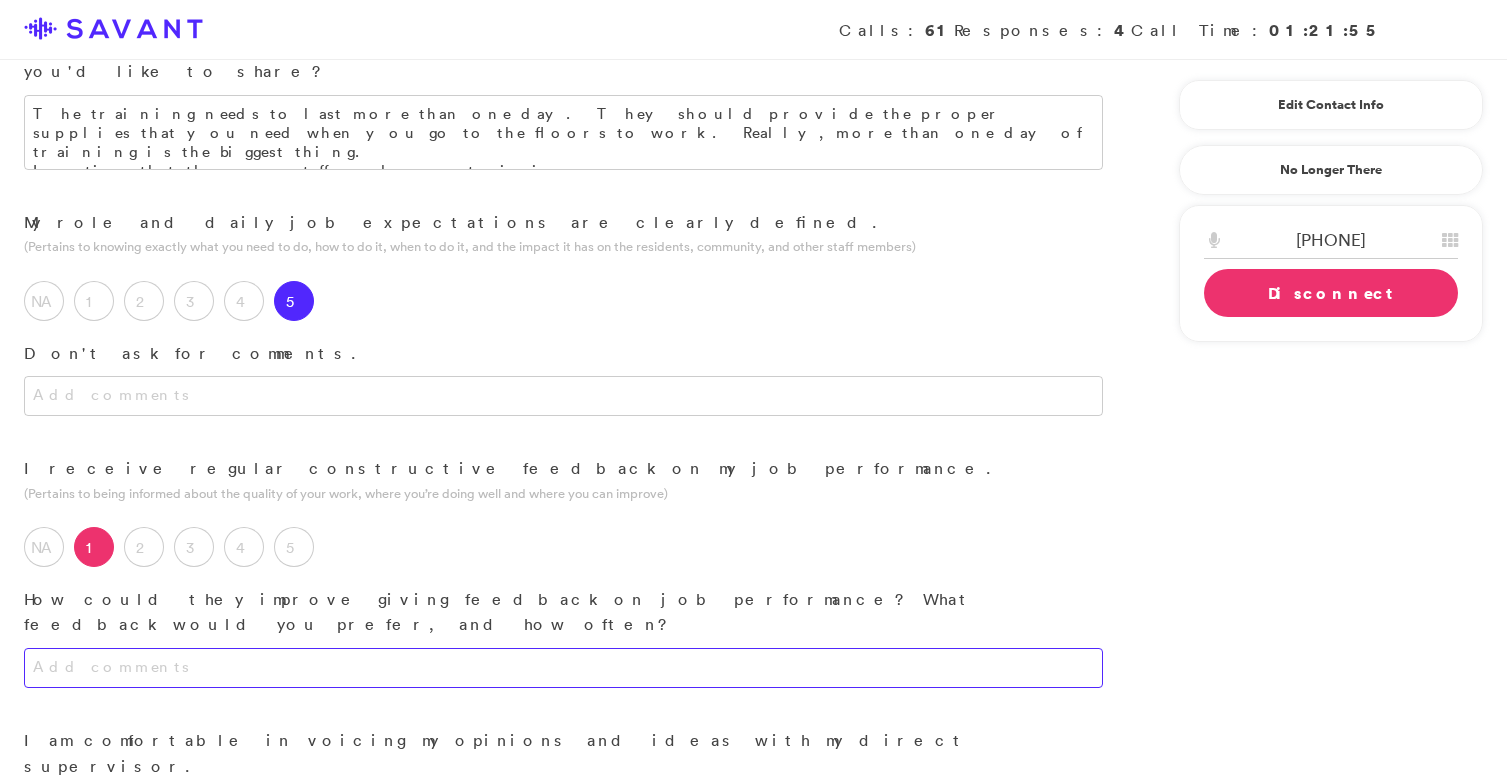 click at bounding box center (563, 668) 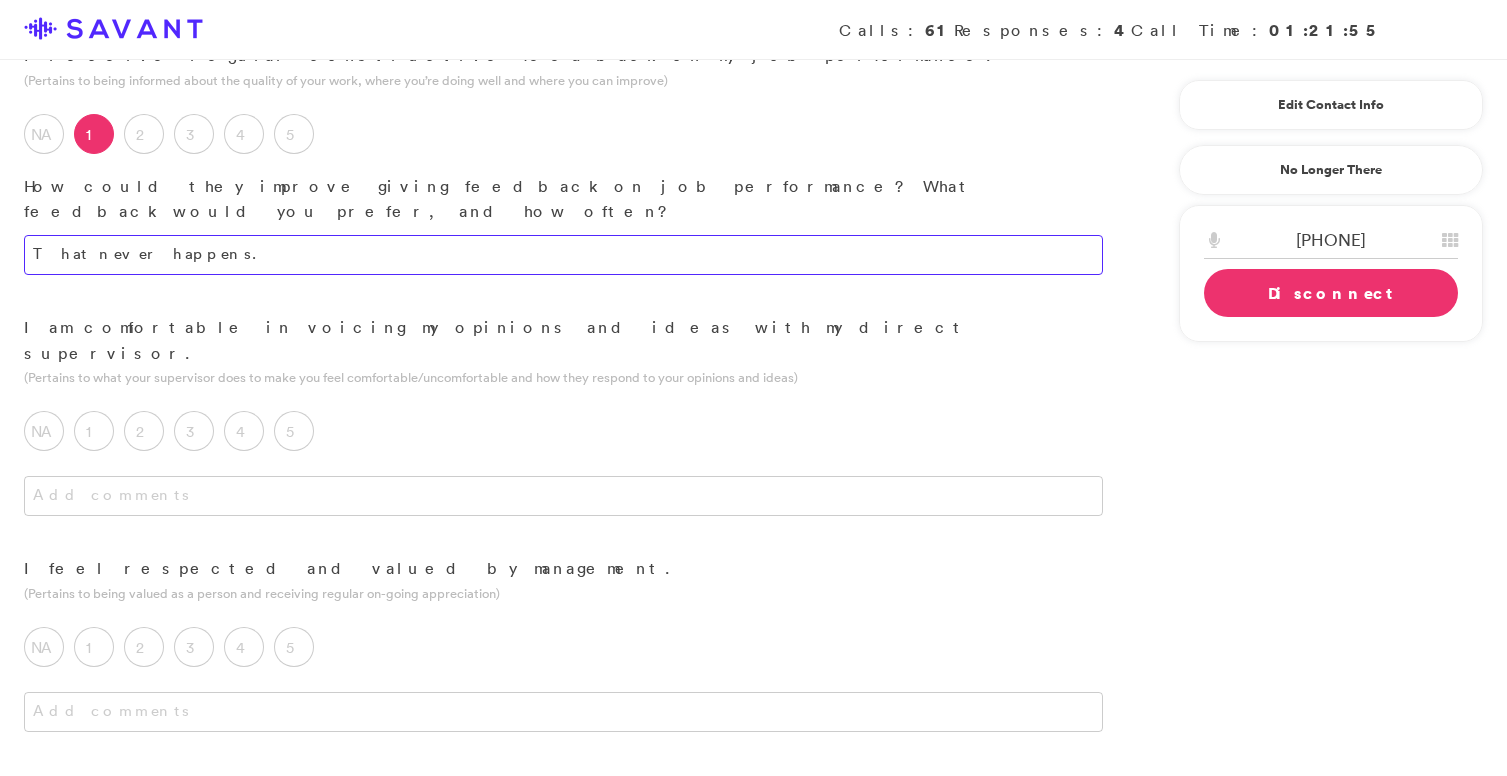 scroll, scrollTop: 1137, scrollLeft: 0, axis: vertical 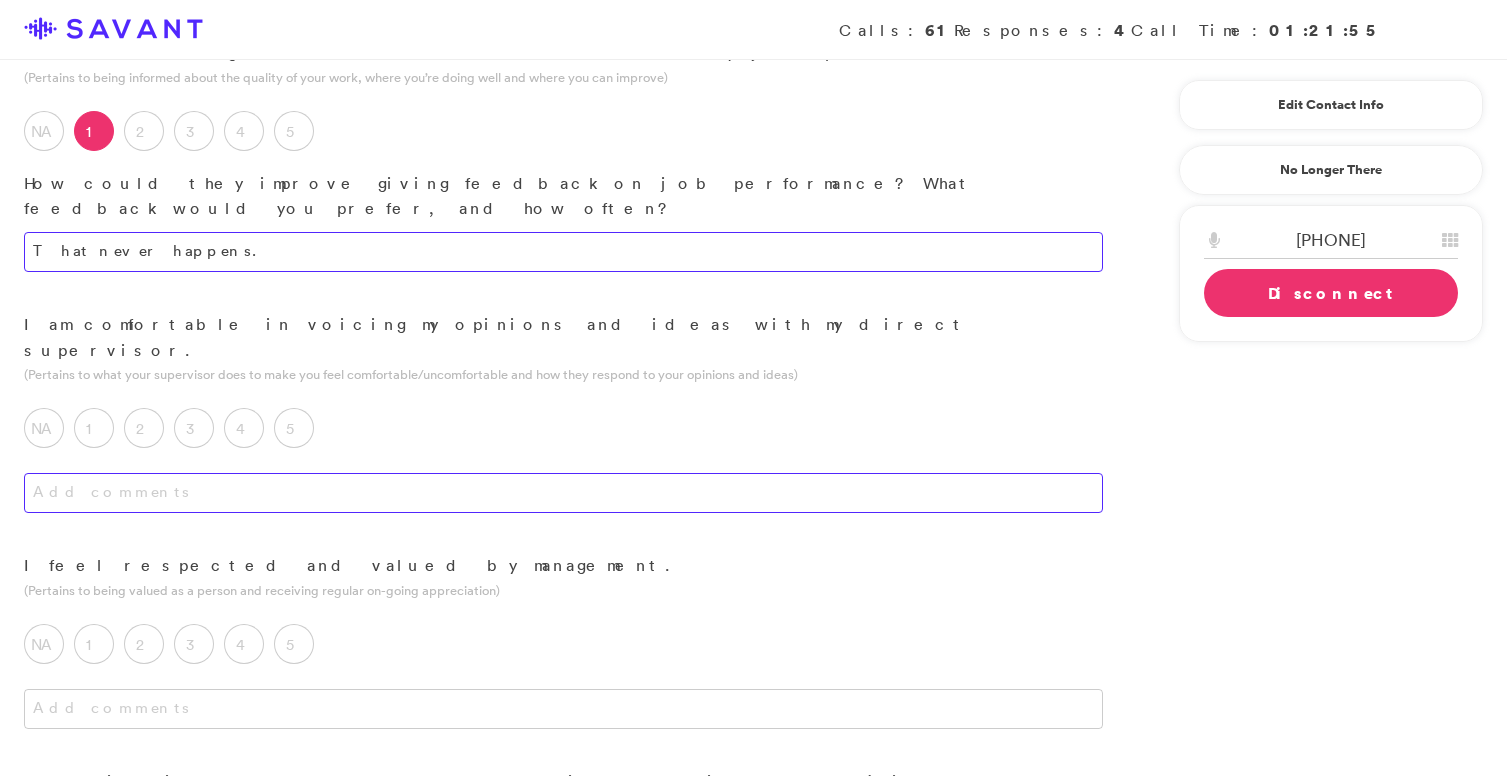 type on "That never happens." 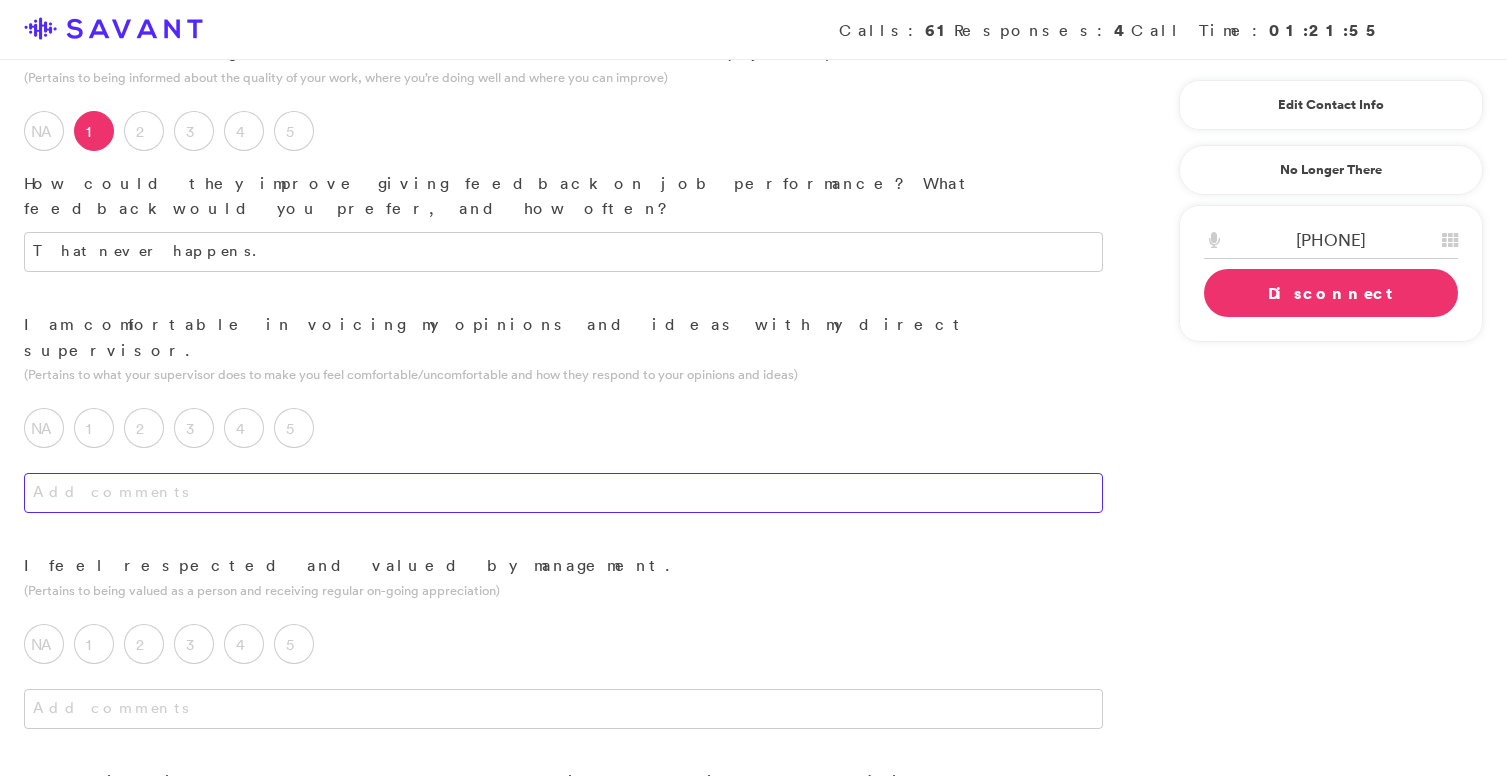 click at bounding box center [563, 493] 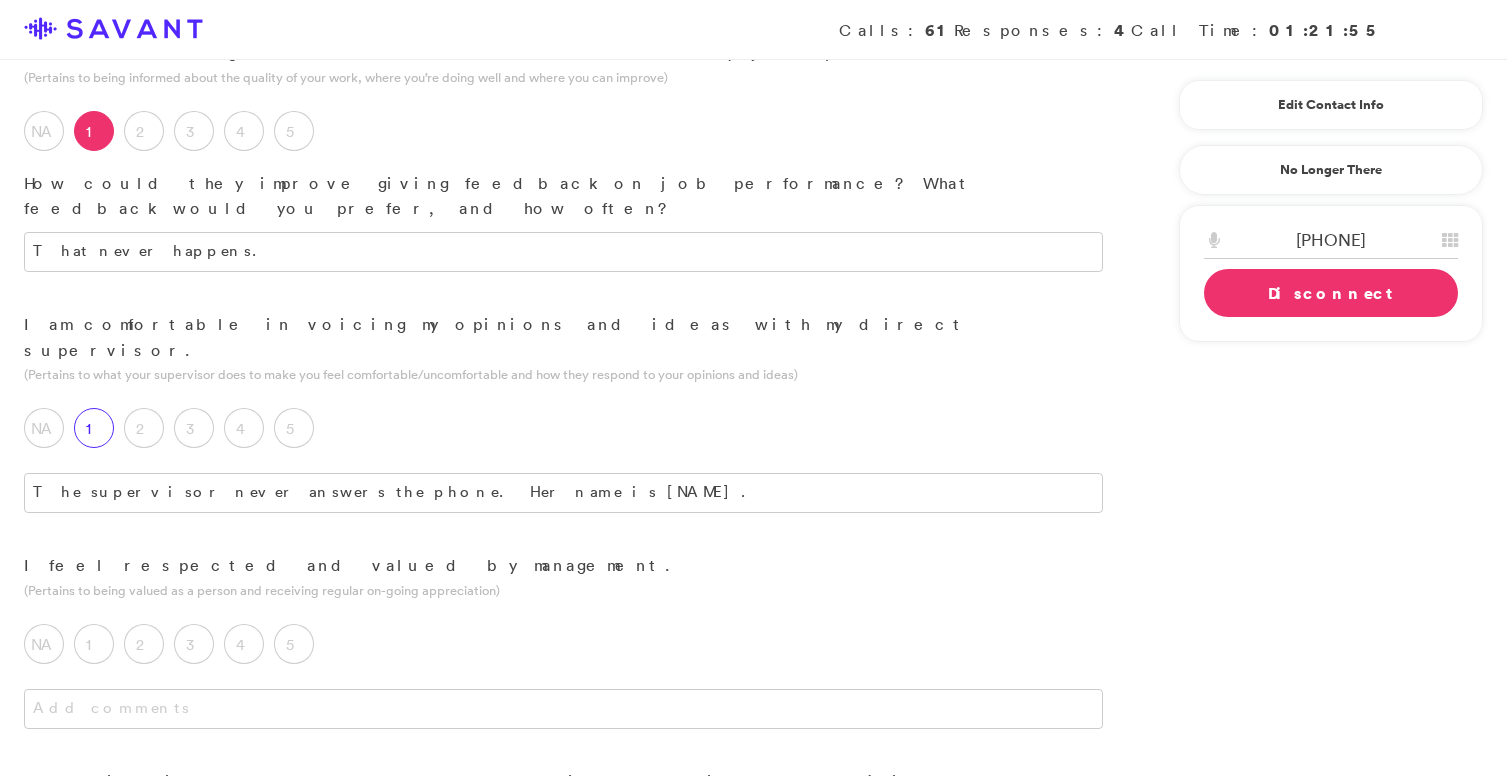 click on "1" at bounding box center [94, 428] 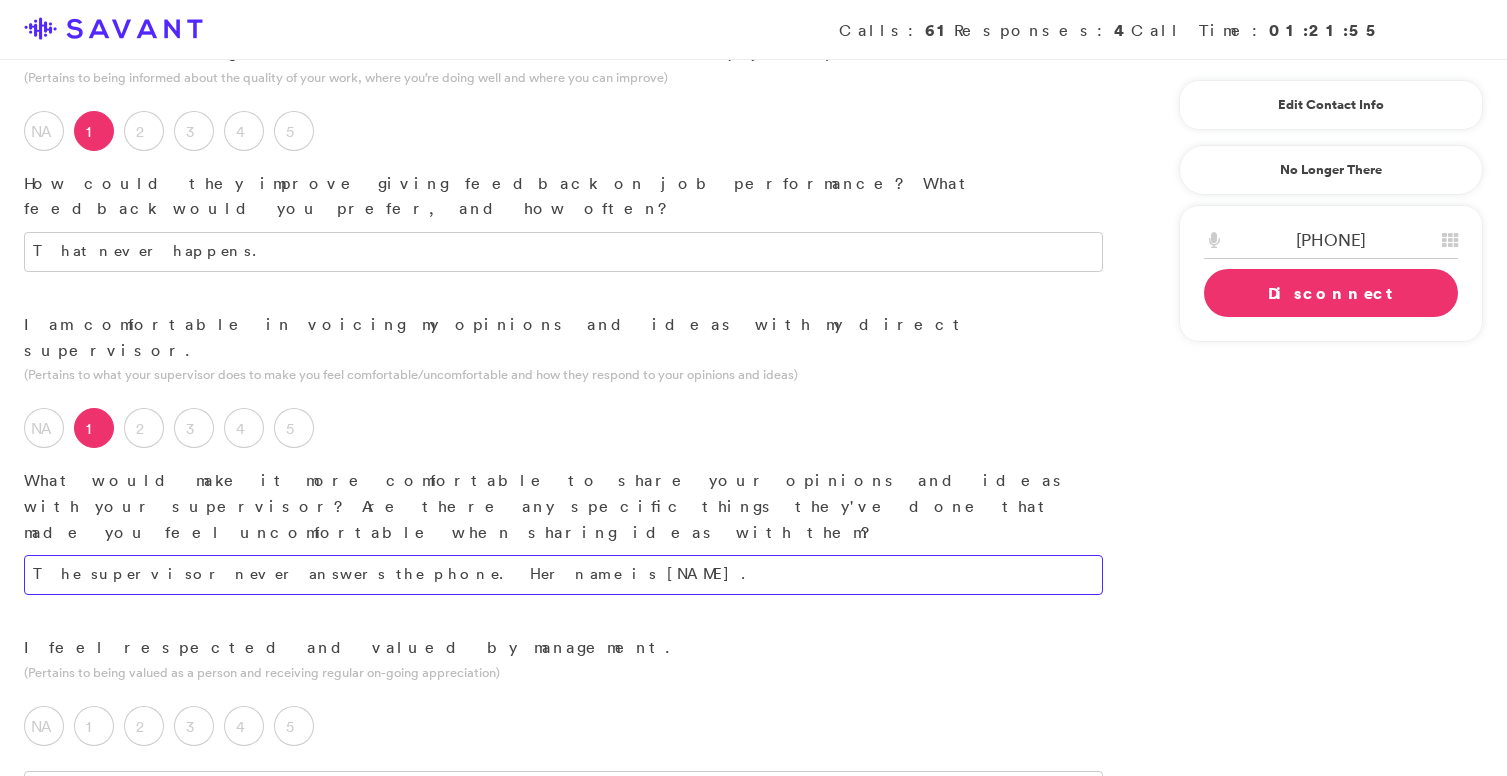 click on "The supervisor never answers the phone. Her name is [NAME]." at bounding box center [563, 575] 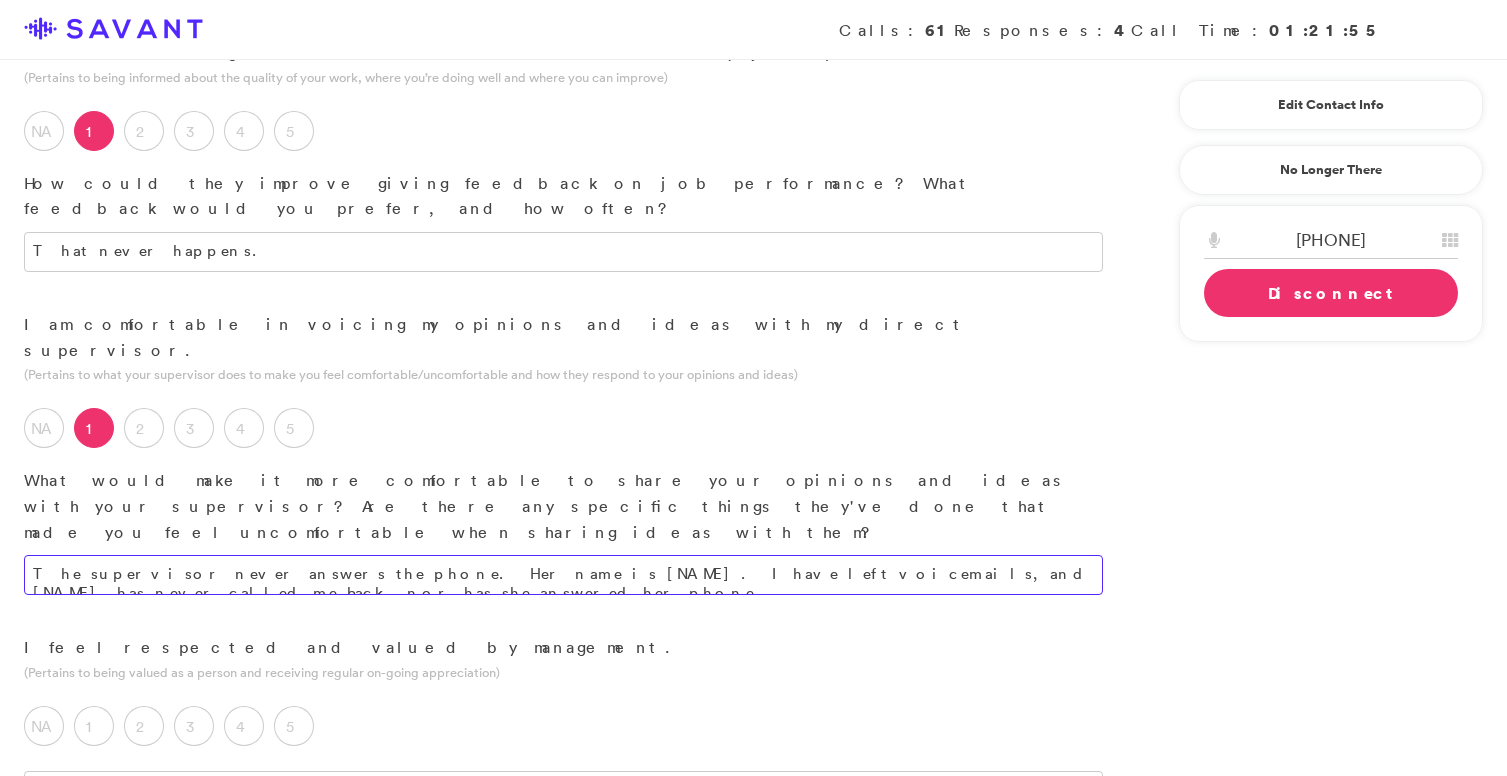 click on "The supervisor never answers the phone. Her name is [NAME]. I have left voicemails, and [NAME] has never called me back, nor has she answered her phone." at bounding box center (563, 575) 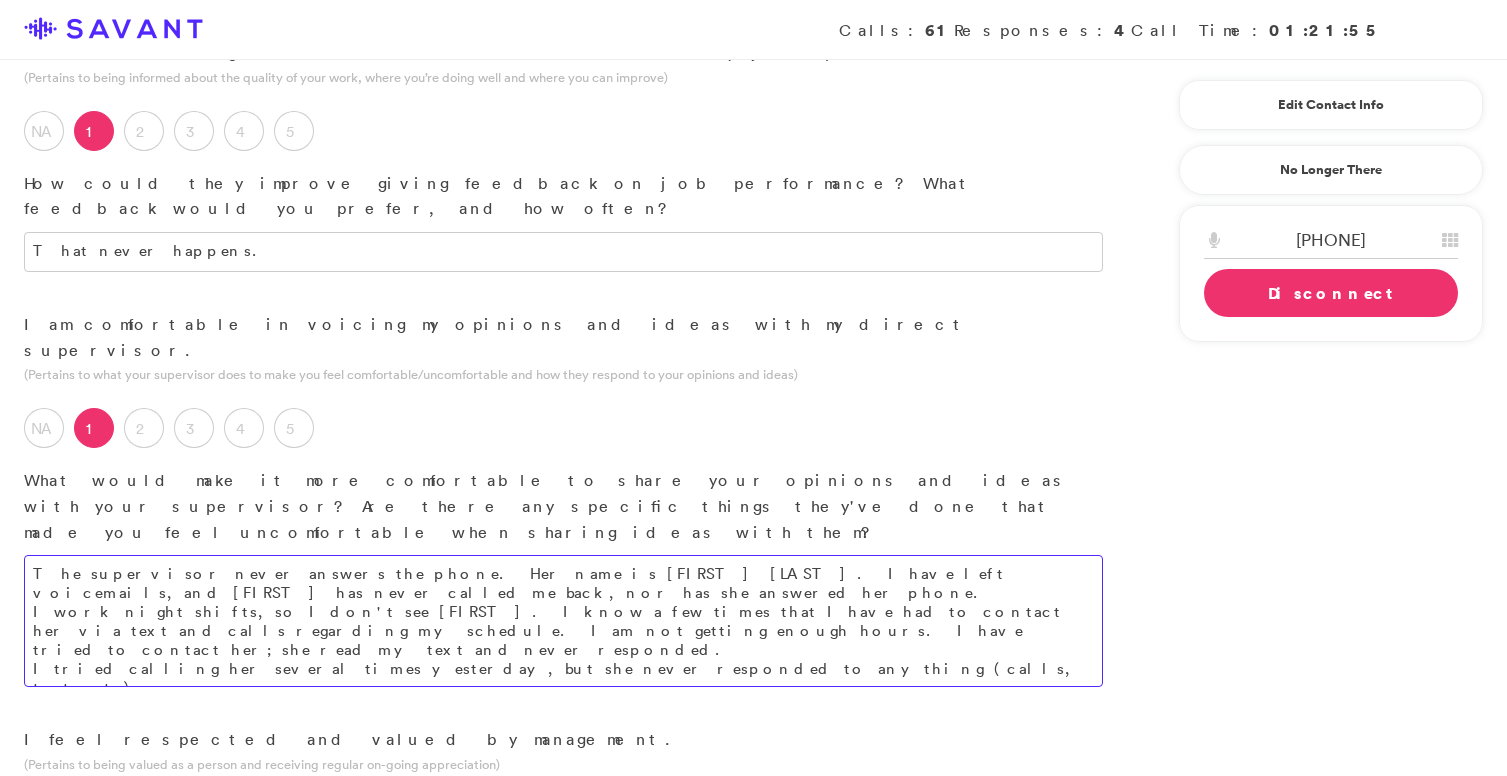 click on "The supervisor never answers the phone. Her name is [FIRST] [LAST]. I have left voicemails, and [FIRST] has never called me back, nor has she answered her phone.
I work night shifts, so I don't see [FIRST]. I know a few times that I have had to contact her via text and calls regarding my schedule. I am not getting enough hours. I have tried to contact her; she read my text and never responded.
I tried calling her several times yesterday, but she never responded to anything (calls, texts, etc).
[FIRST] has a tendency to take me off the schedule, to replace me with someone else. The people she puts on end up calling off. I have written to her about my hours because I am full-time, not part-time." at bounding box center (563, 621) 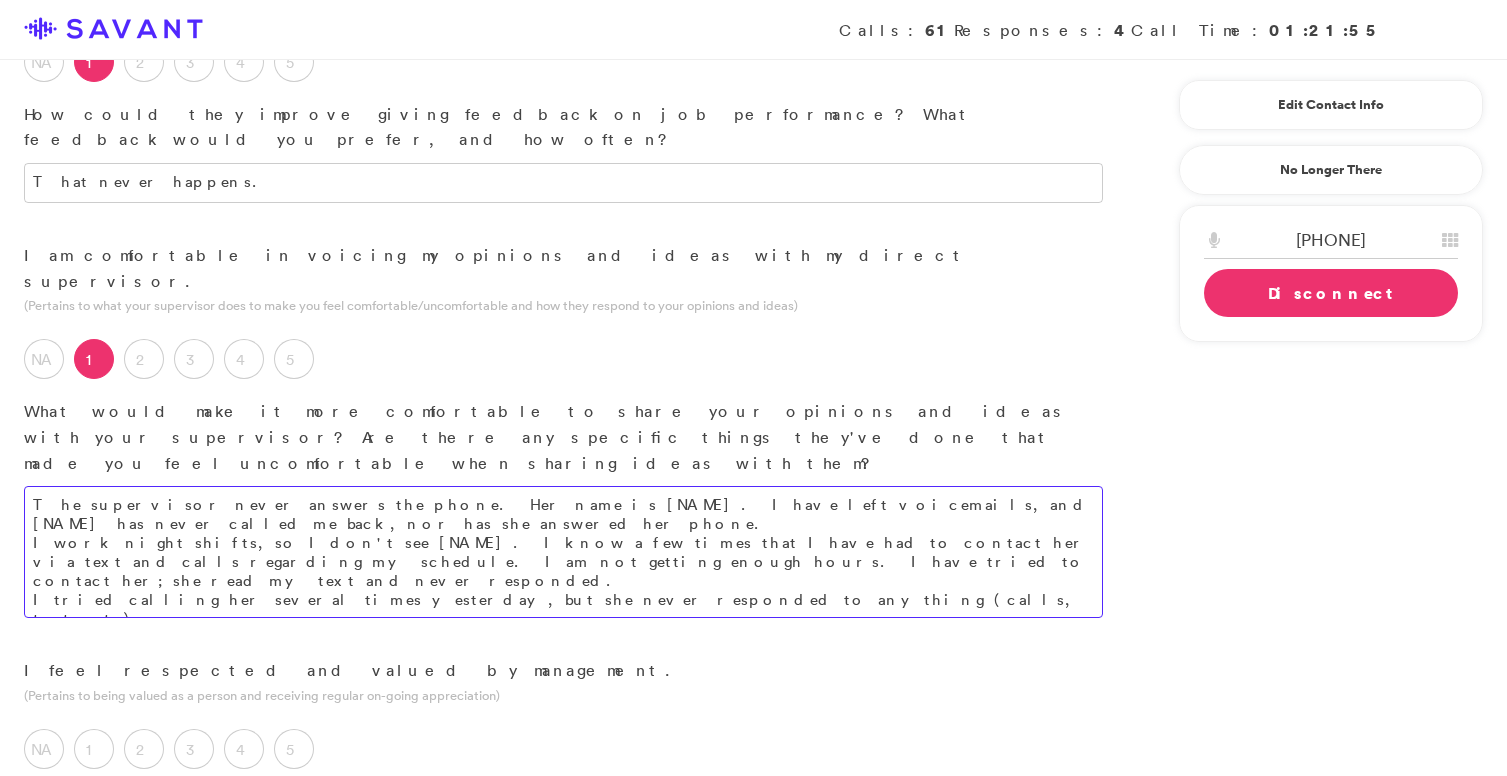 scroll, scrollTop: 1208, scrollLeft: 0, axis: vertical 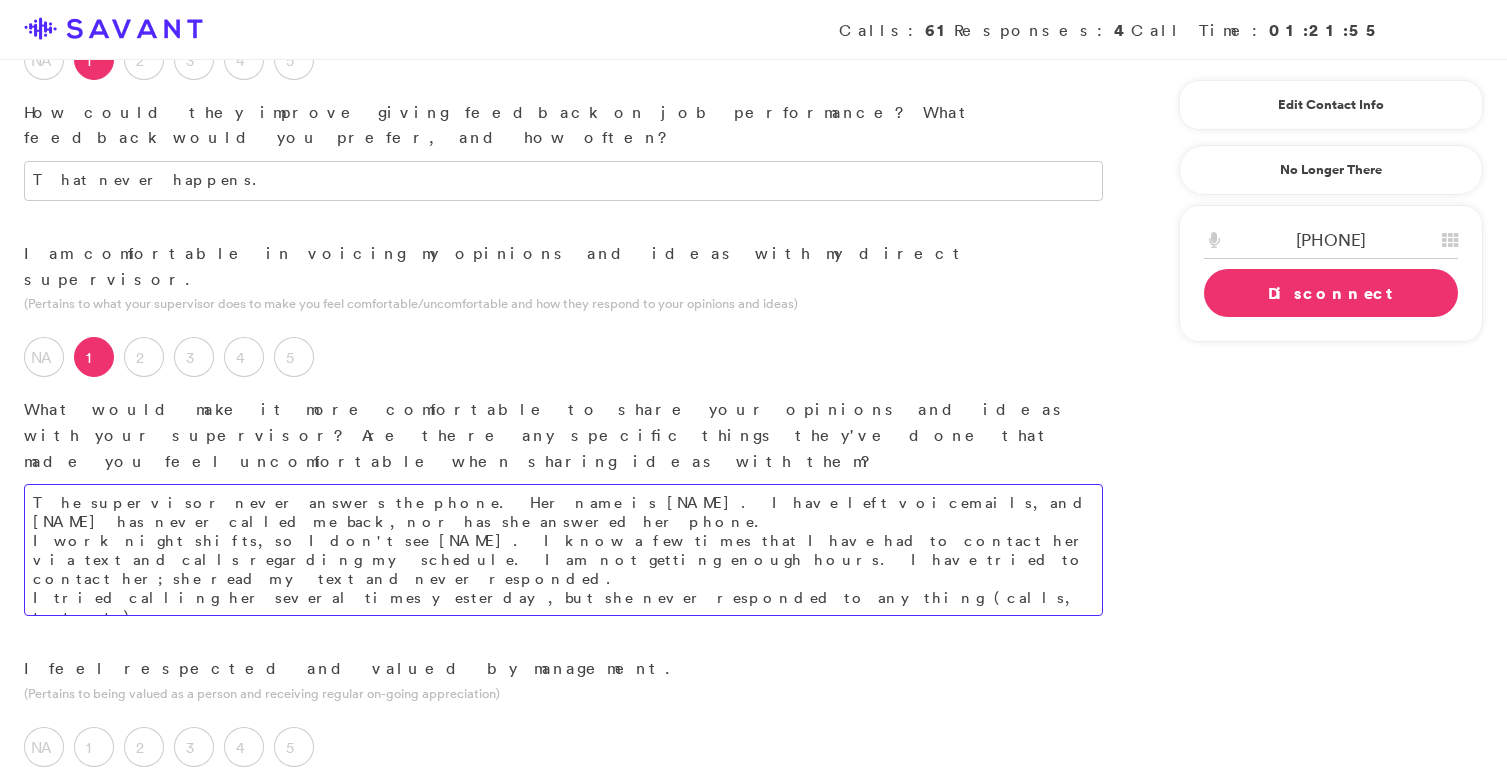 click on "The supervisor never answers the phone. Her name is [NAME]. I have left voicemails, and [NAME] has never called me back, nor has she answered her phone.
I work night shifts, so I don't see [NAME]. I know a few times that I have had to contact her via text and calls regarding my schedule. I am not getting enough hours. I have tried to contact her; she read my text and never responded.
I tried calling her several times yesterday, but she never responded to anything (calls, texts, etc).
[NAME] has a tendency to take me off the schedule, to replace me with someone else. The people she puts on end up calling off. I have written to her about my hours because I am full-time, not part-time.  I am only working a fraction of my forty hours." at bounding box center (563, 550) 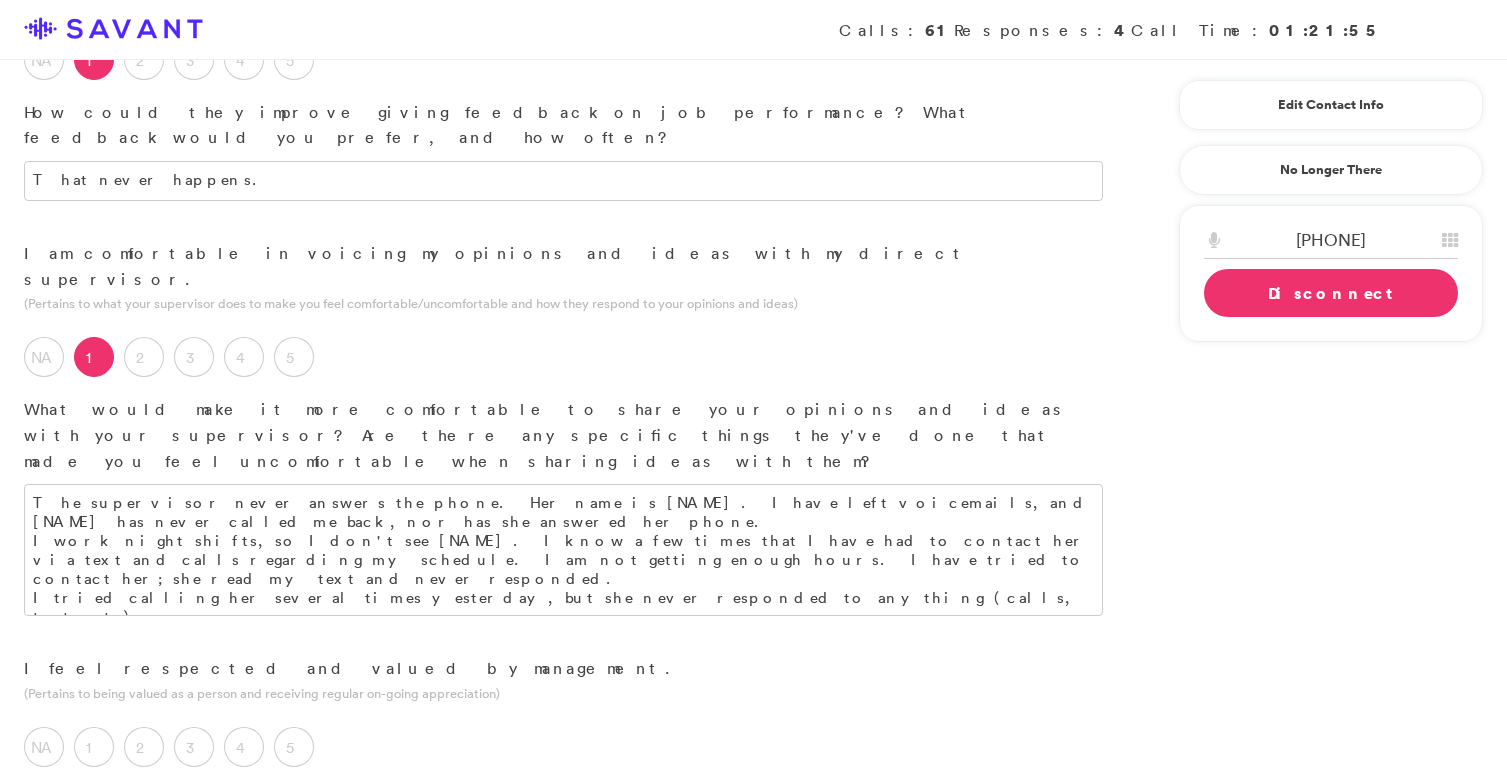 click at bounding box center (563, 812) 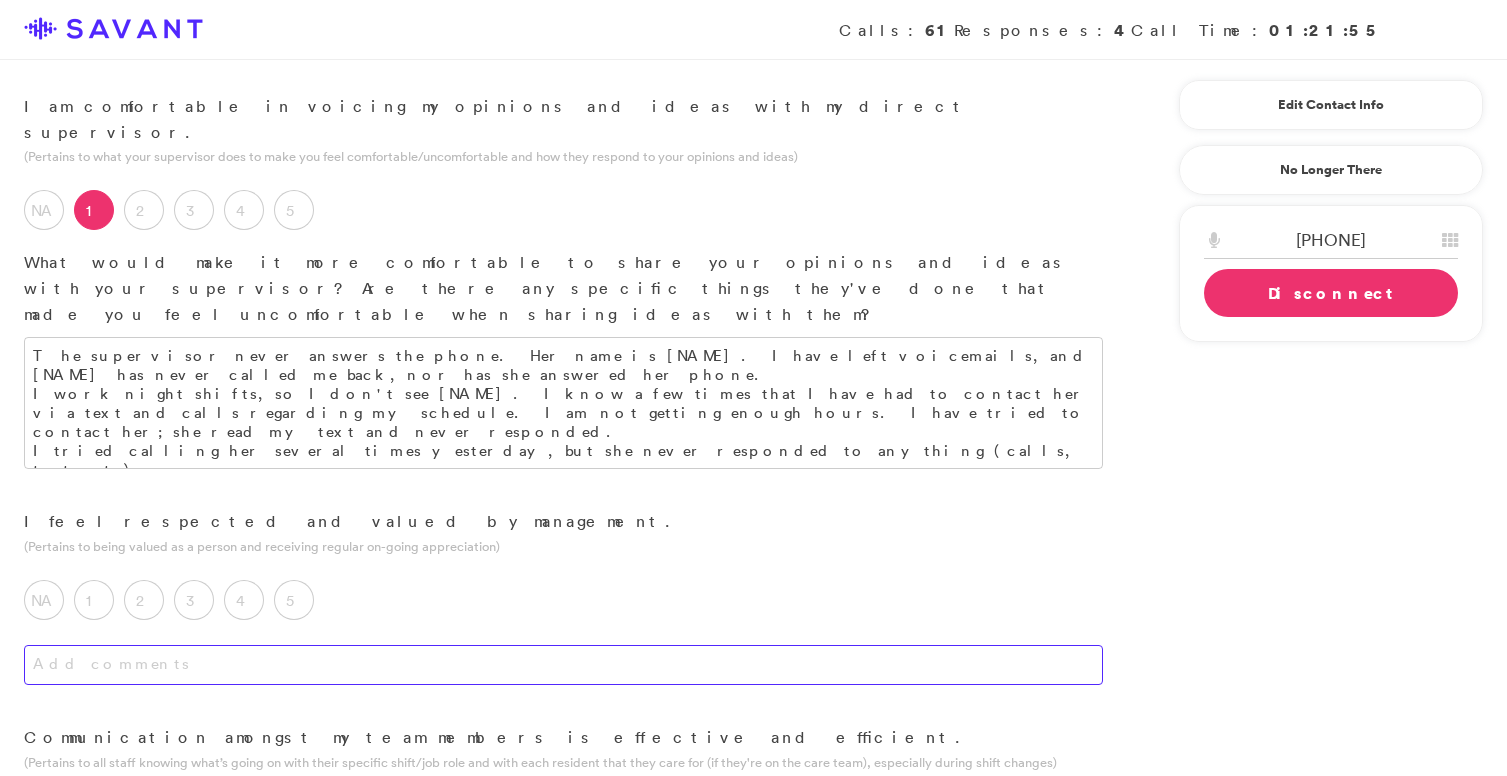 scroll, scrollTop: 1357, scrollLeft: 0, axis: vertical 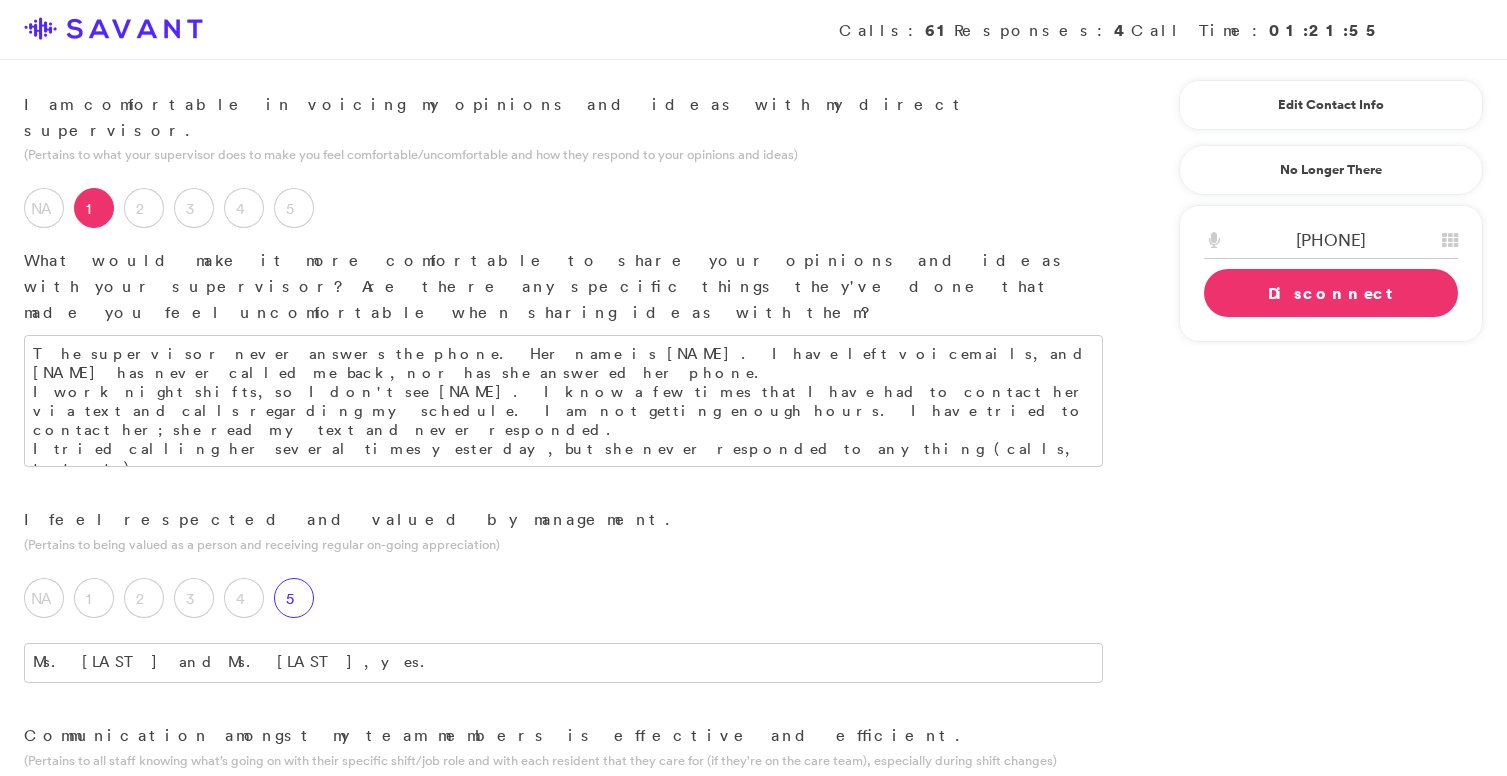 click on "5" at bounding box center (294, 598) 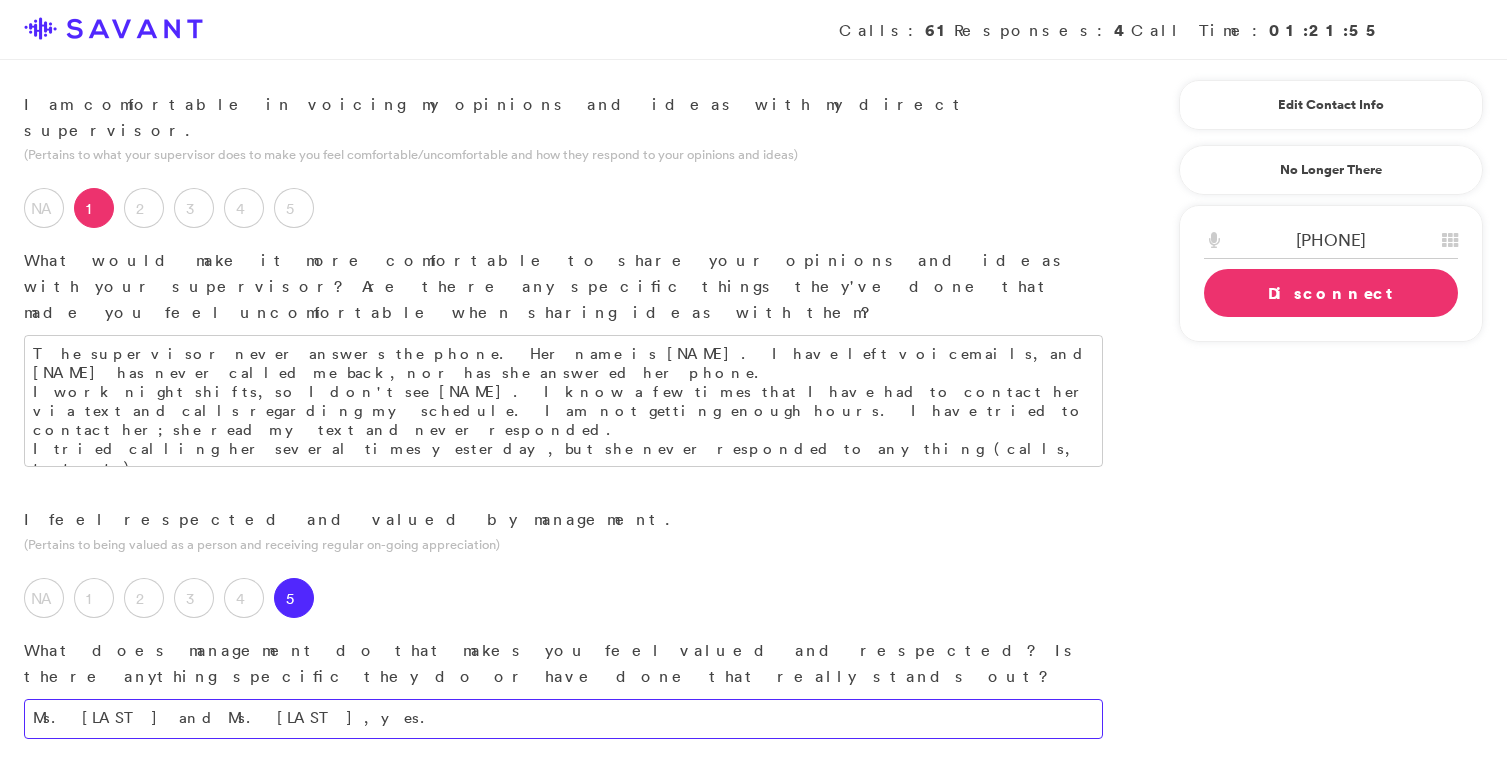 click on "Ms. [LAST] and Ms. [LAST], yes." at bounding box center [563, 719] 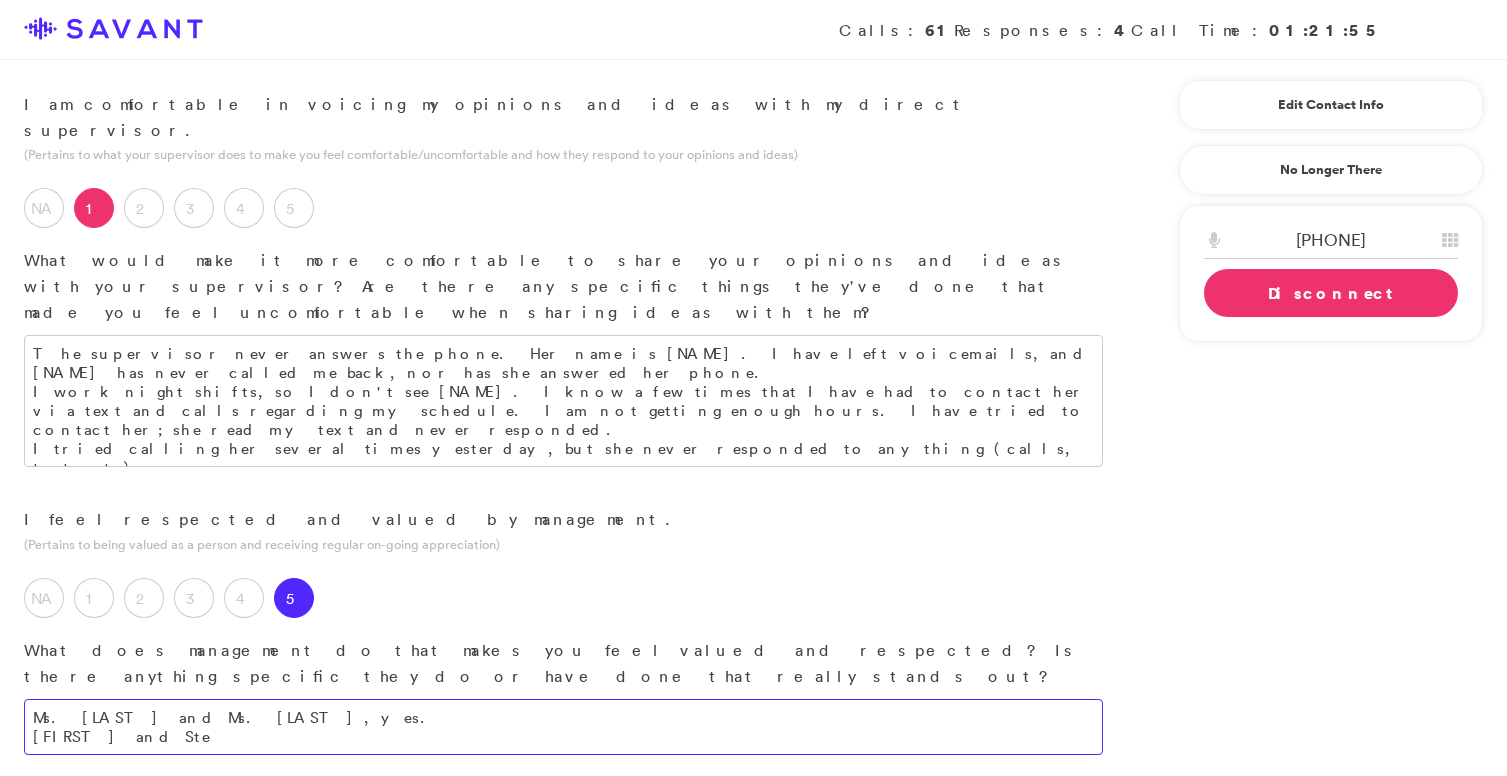 drag, startPoint x: 216, startPoint y: 451, endPoint x: 61, endPoint y: 441, distance: 155.32225 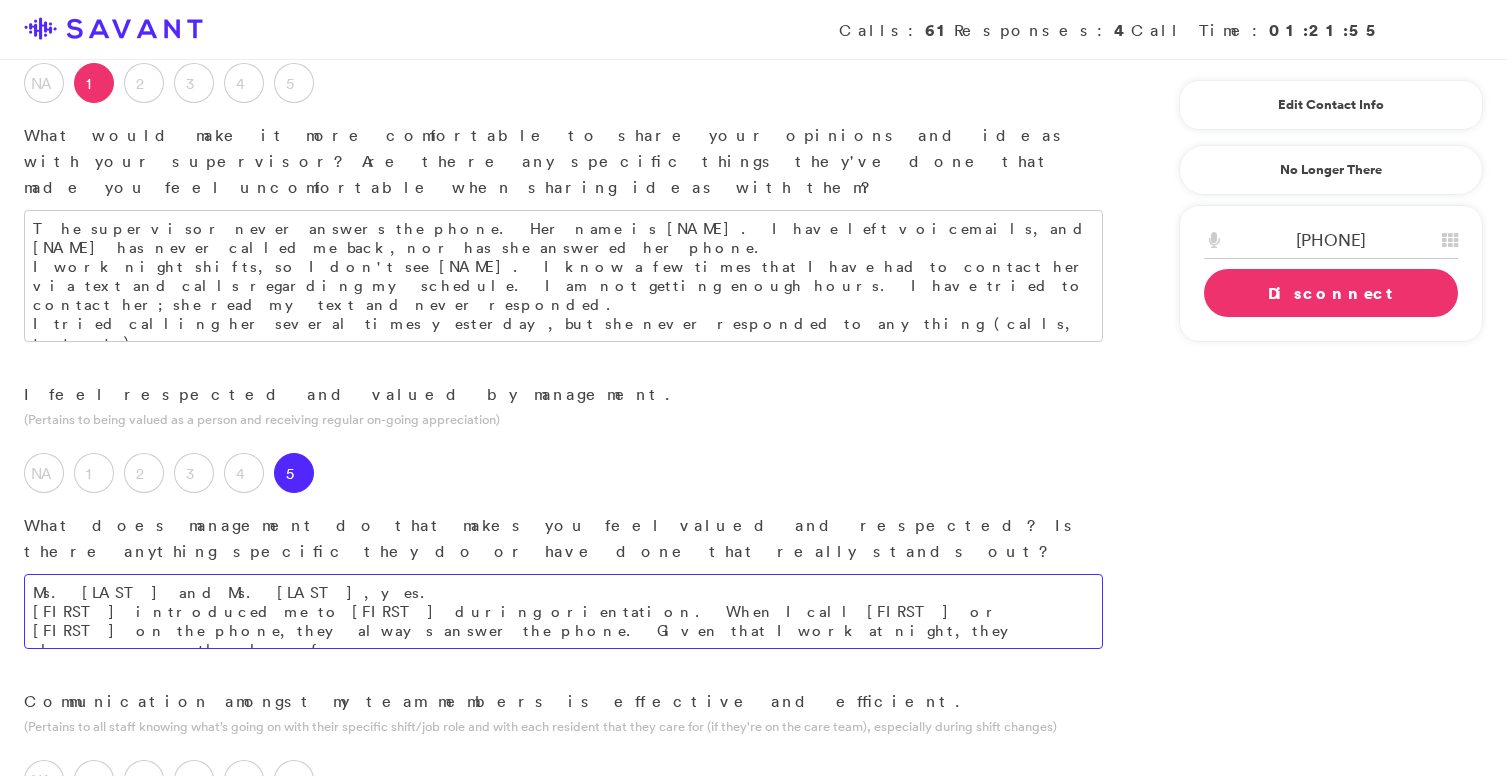 scroll, scrollTop: 1516, scrollLeft: 0, axis: vertical 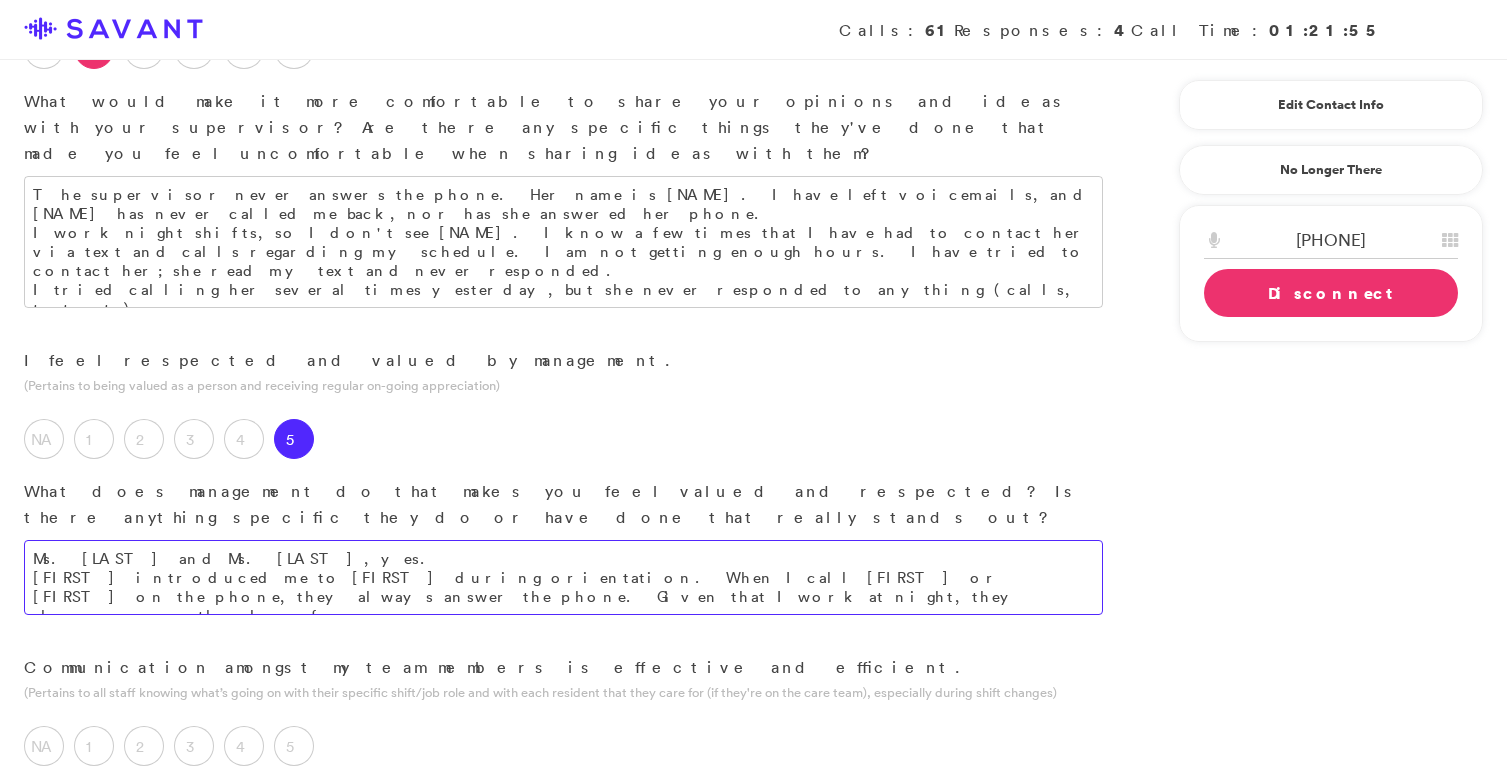 type on "Ms. [LAST] and Ms. [LAST], yes.
[FIRST] introduced me to [FIRST] during orientation. When I call [FIRST] or [FIRST] on the phone, they always answer the phone. Given that I work at night, they always answer the phone for us." 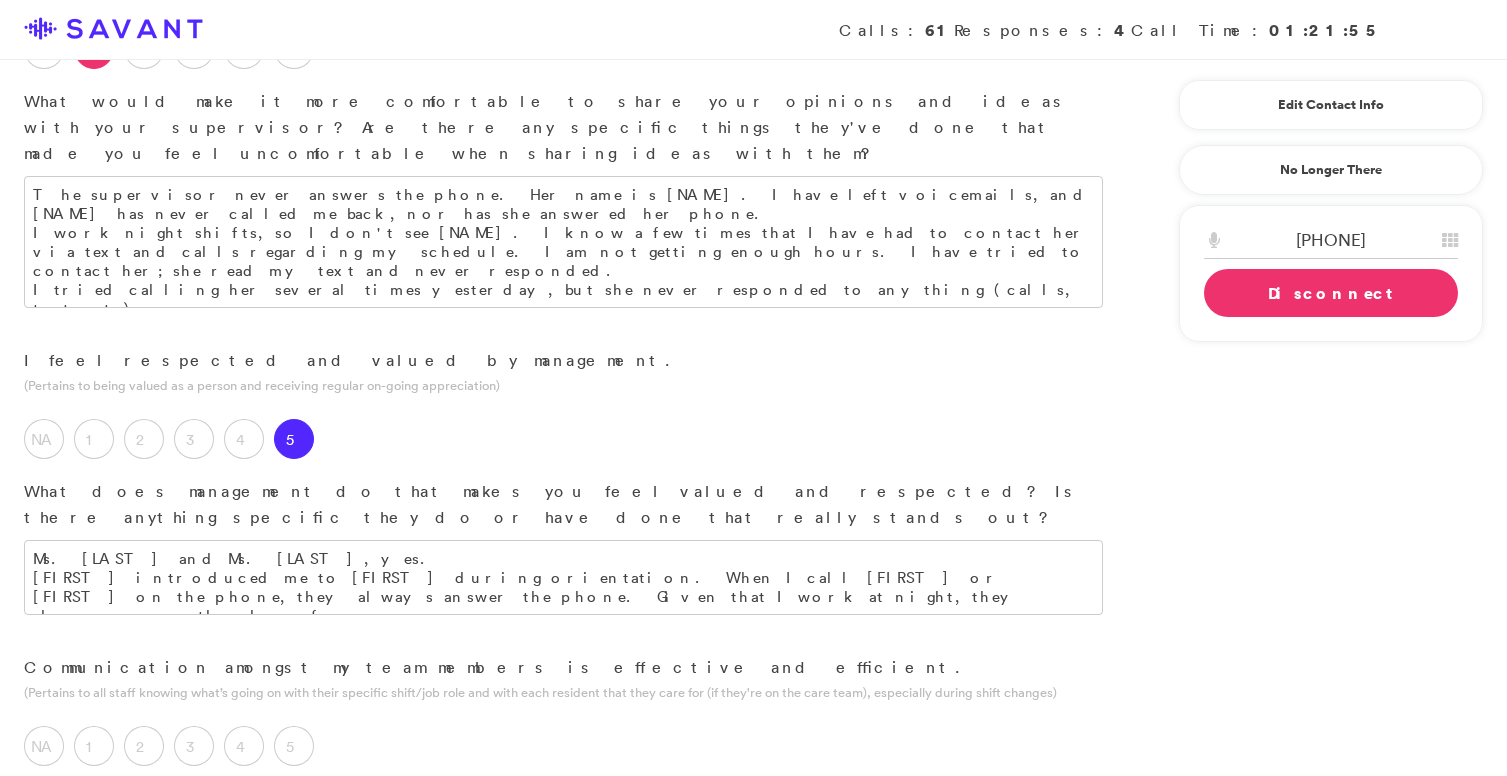 click at bounding box center (563, 811) 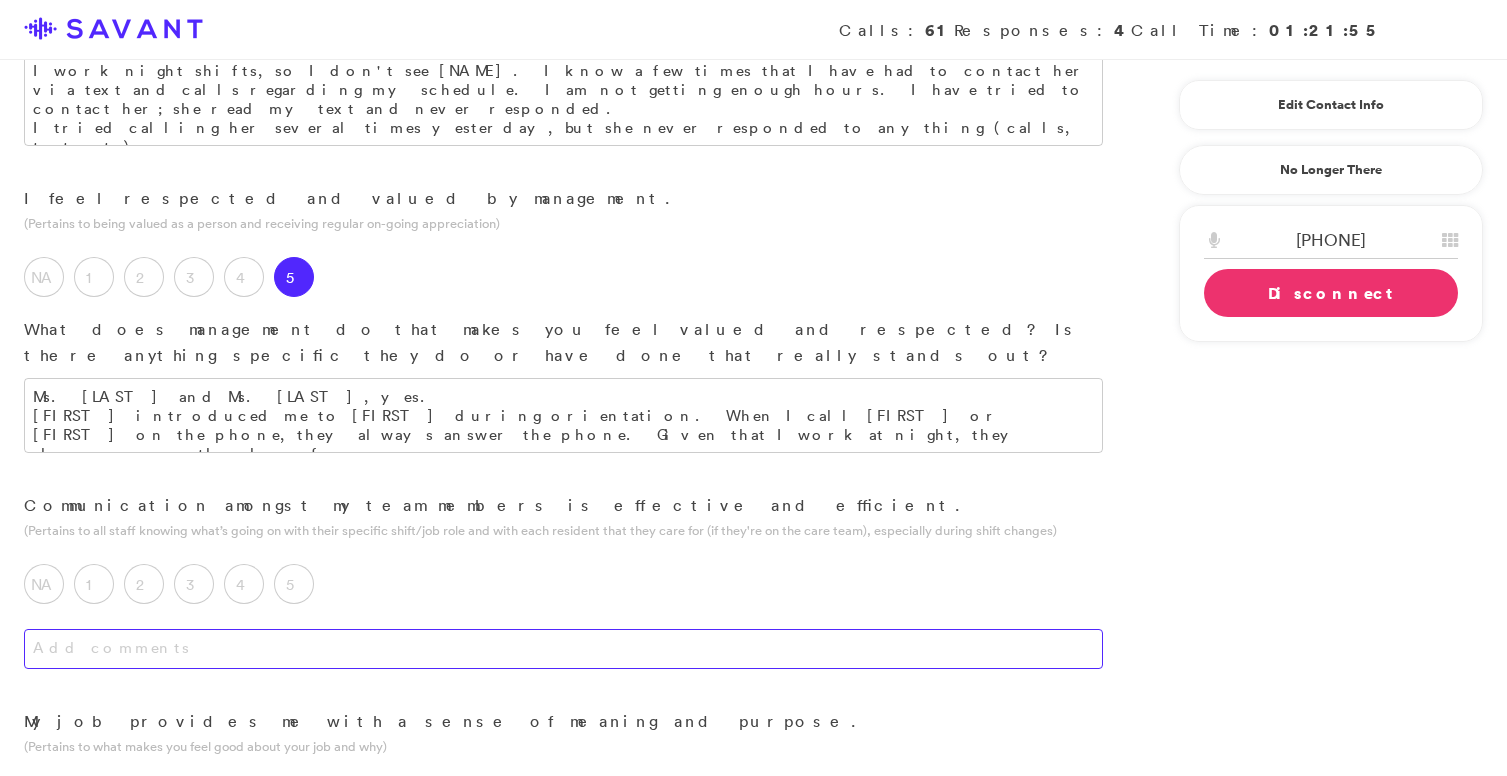 scroll, scrollTop: 1690, scrollLeft: 0, axis: vertical 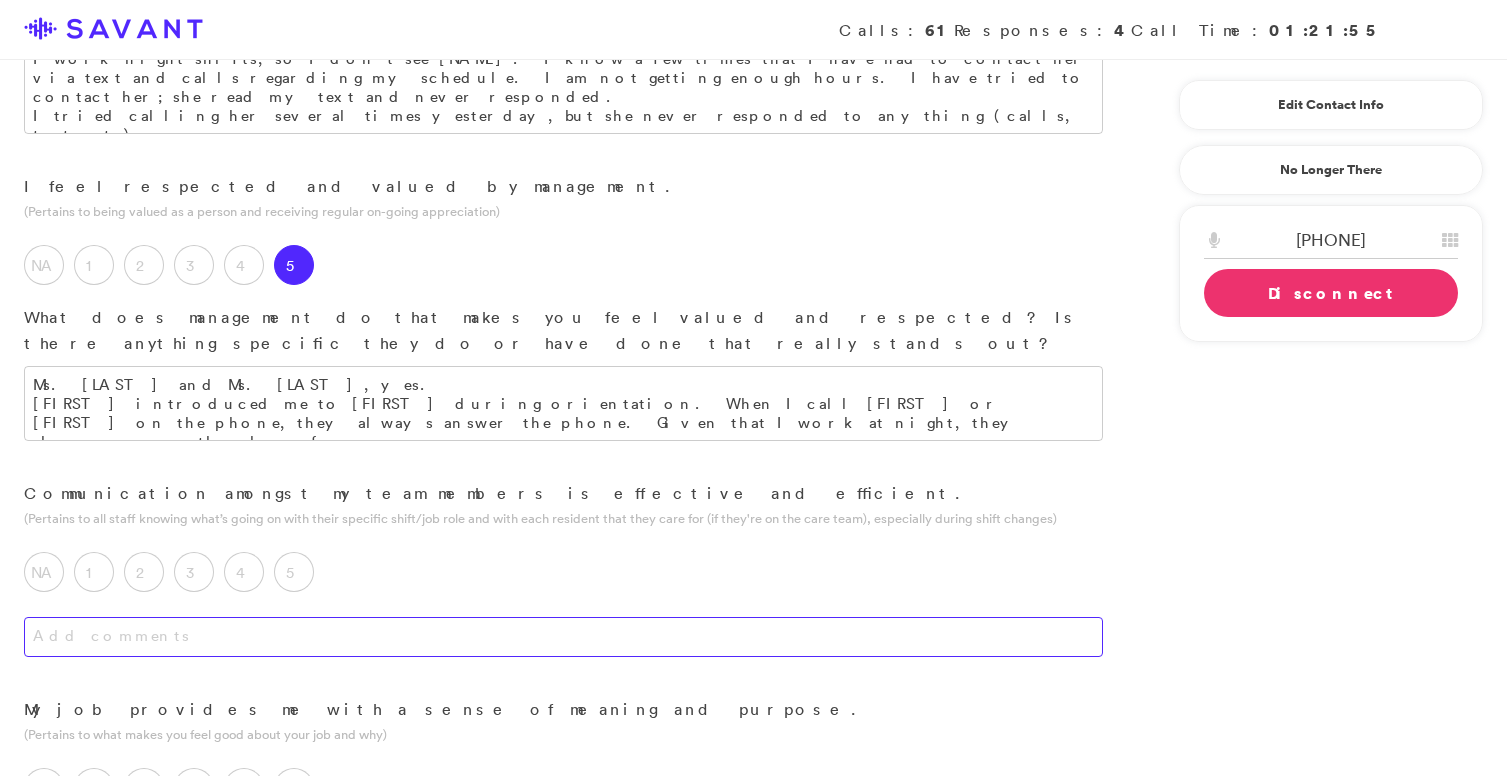 click at bounding box center [563, 637] 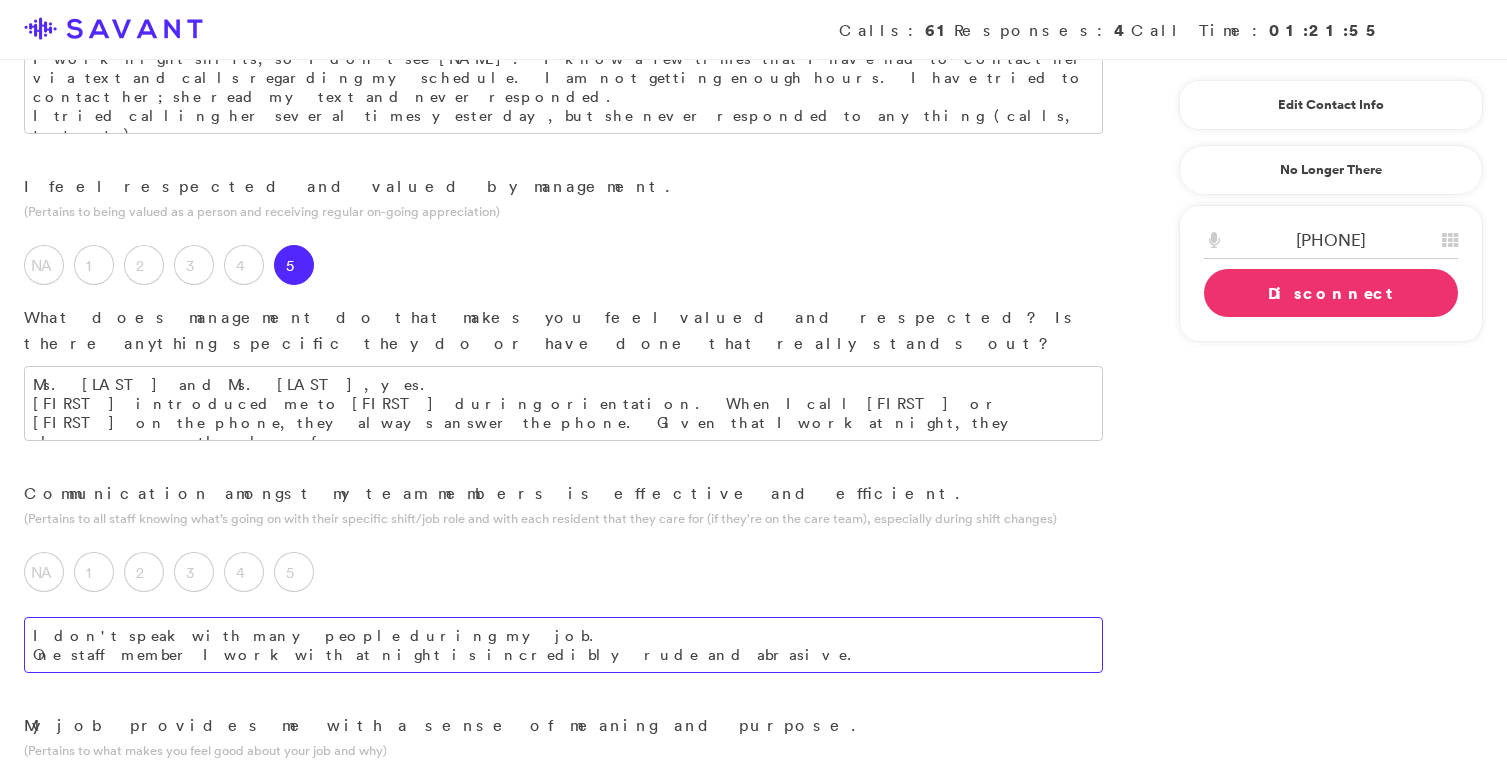 click on "I don't speak with many people during my job.
One staff member I work with at night is incredibly rude and abrasive." at bounding box center (563, 645) 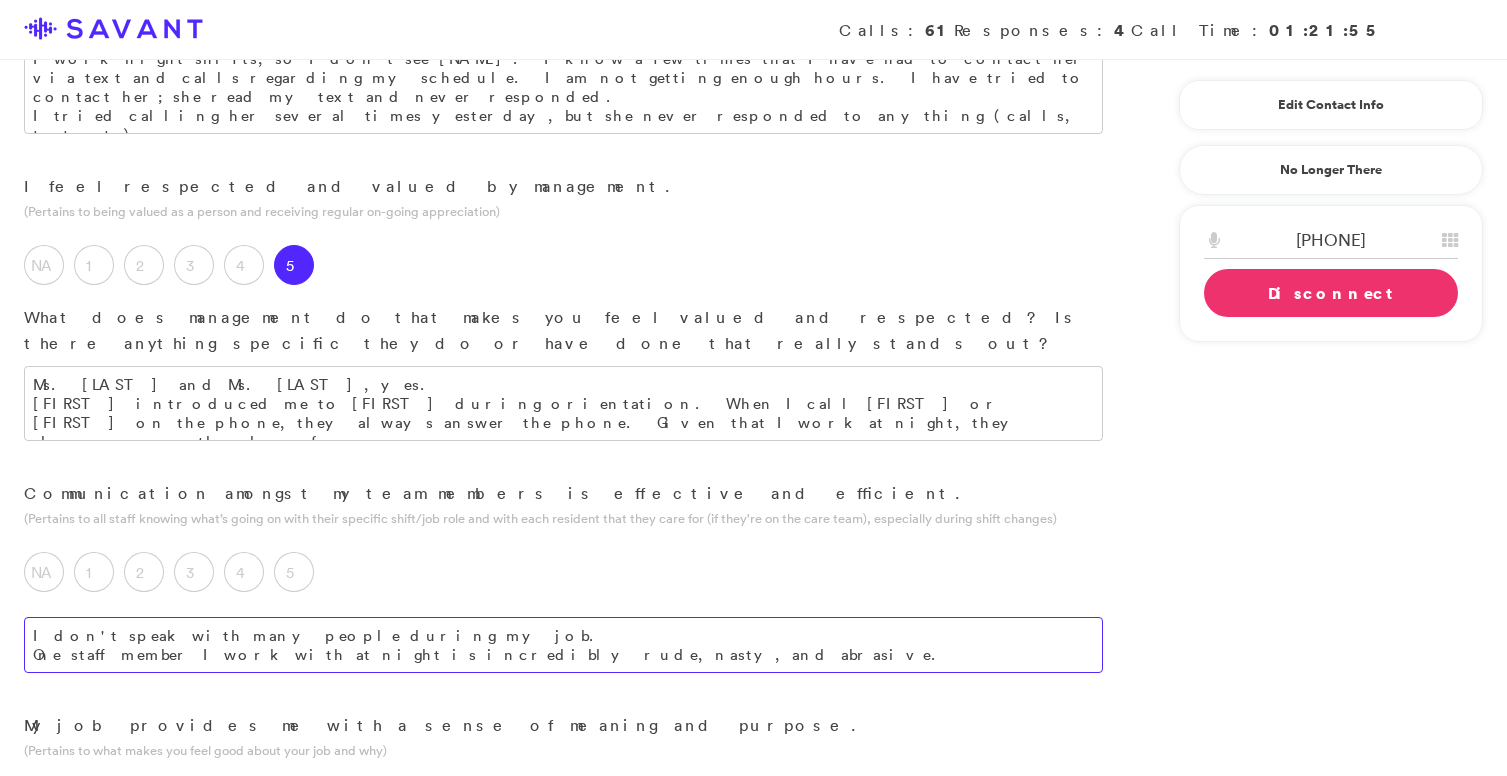 click on "I don't speak with many people during my job.
One staff member I work with at night is incredibly rude, nasty, and abrasive." at bounding box center (563, 645) 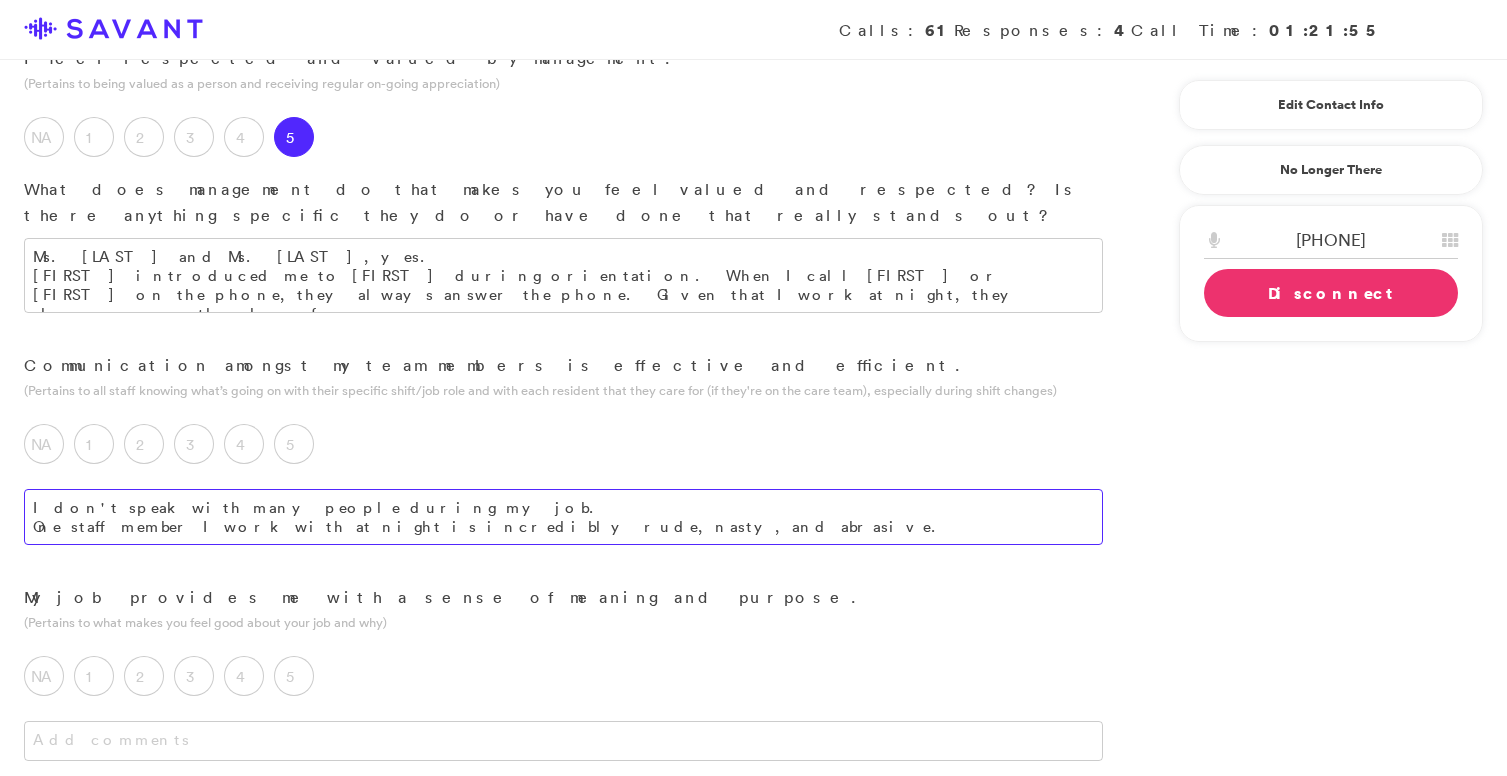 scroll, scrollTop: 1822, scrollLeft: 0, axis: vertical 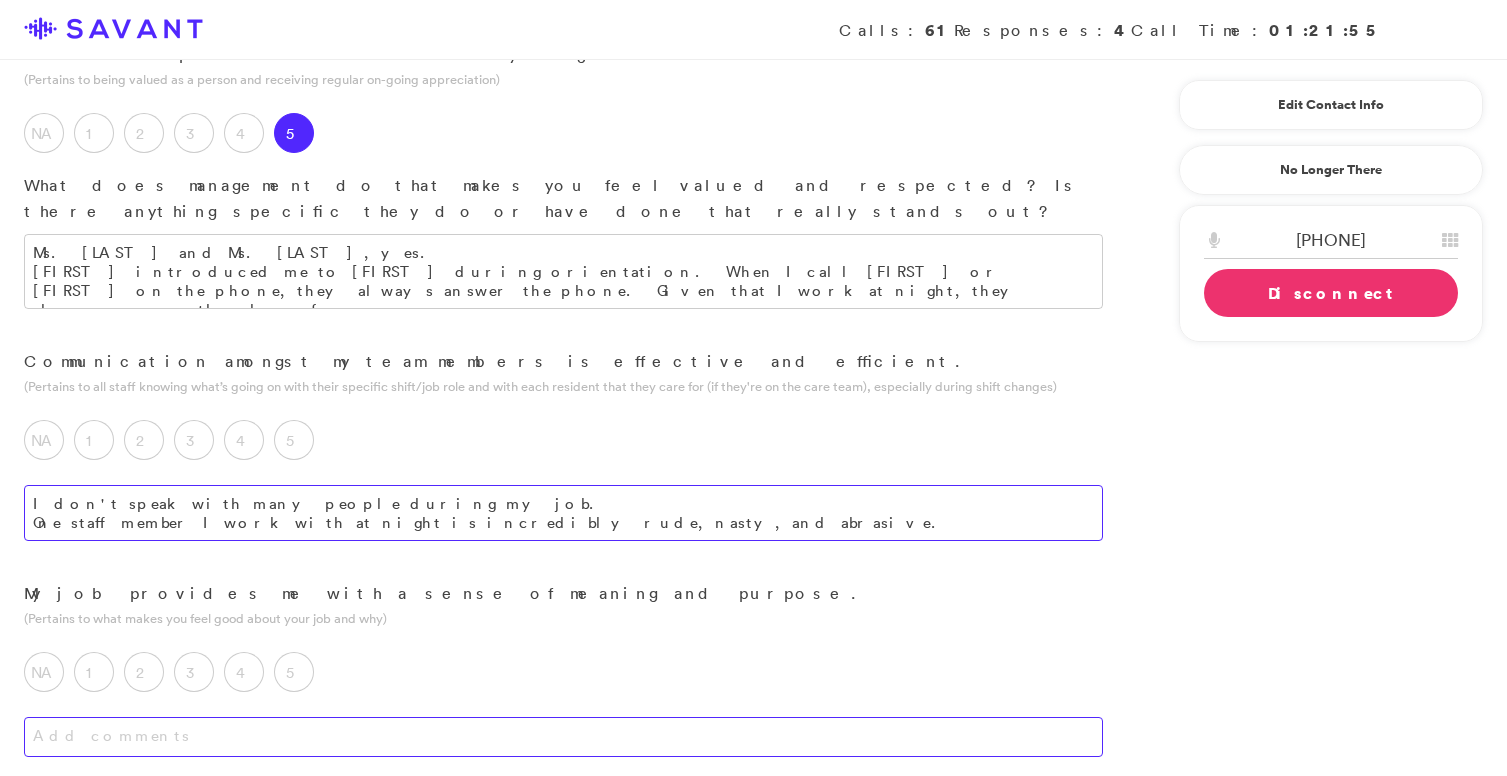 type on "I don't speak with many people during my job.
One staff member I work with at night is incredibly rude, nasty, and abrasive." 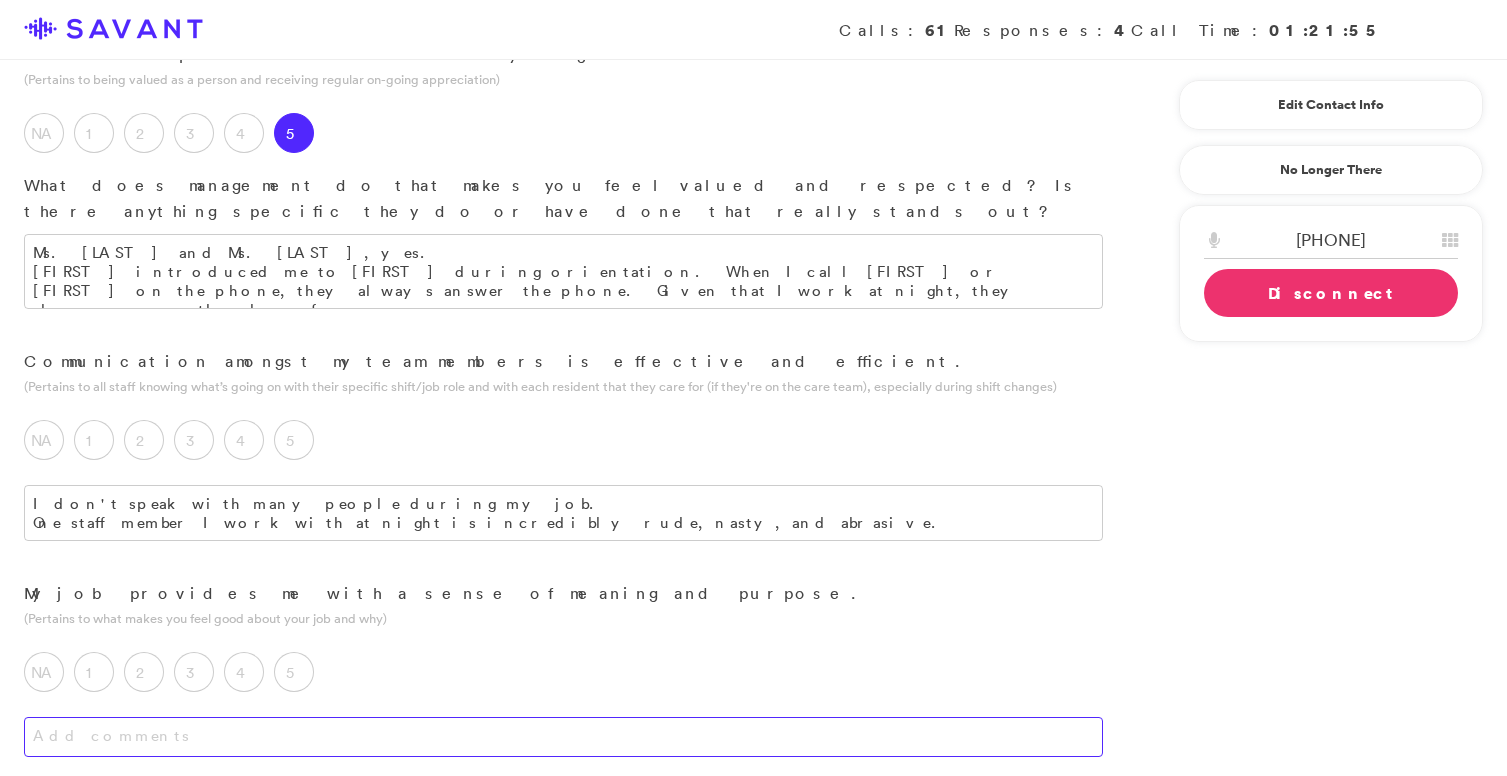 click at bounding box center (563, 737) 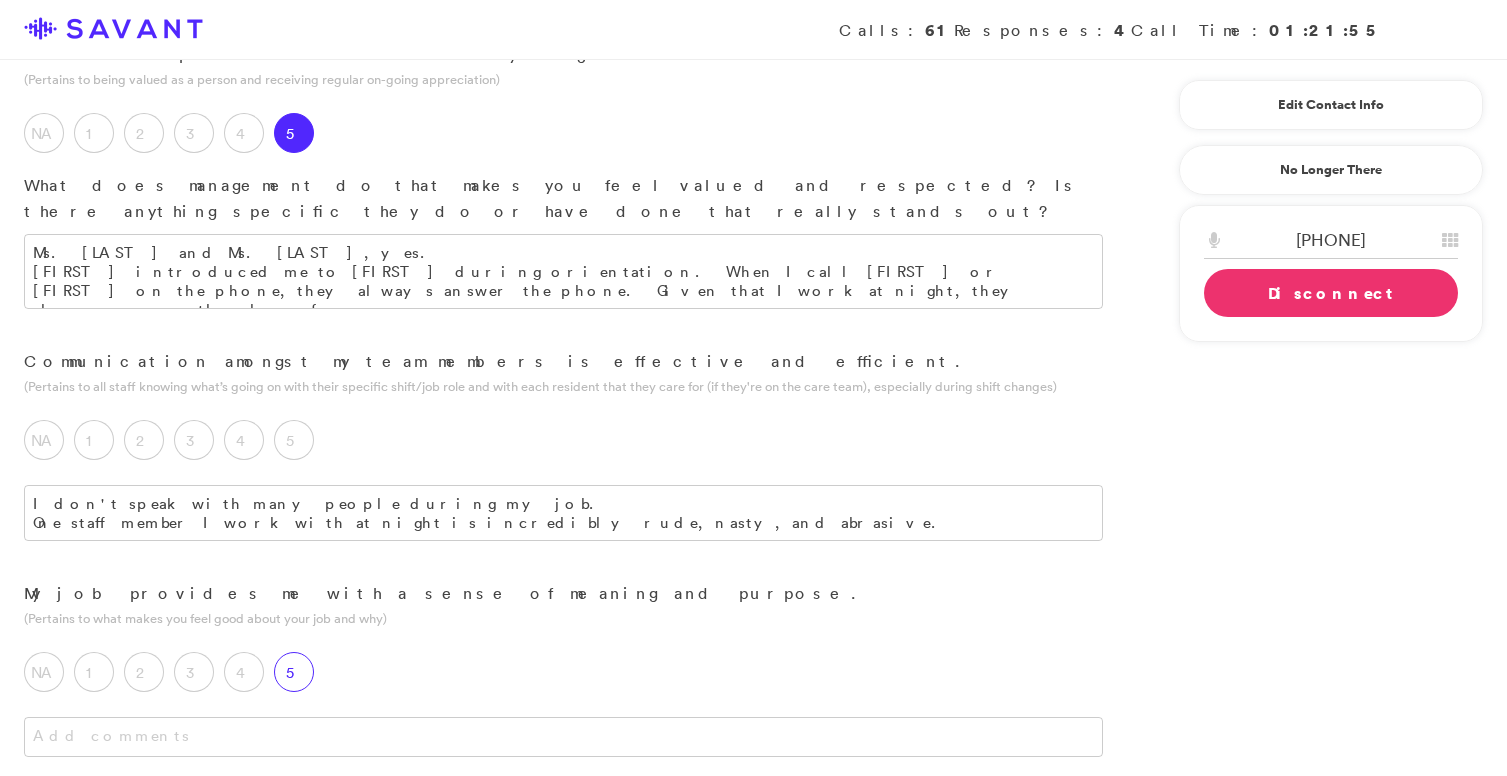 click on "5" at bounding box center (294, 672) 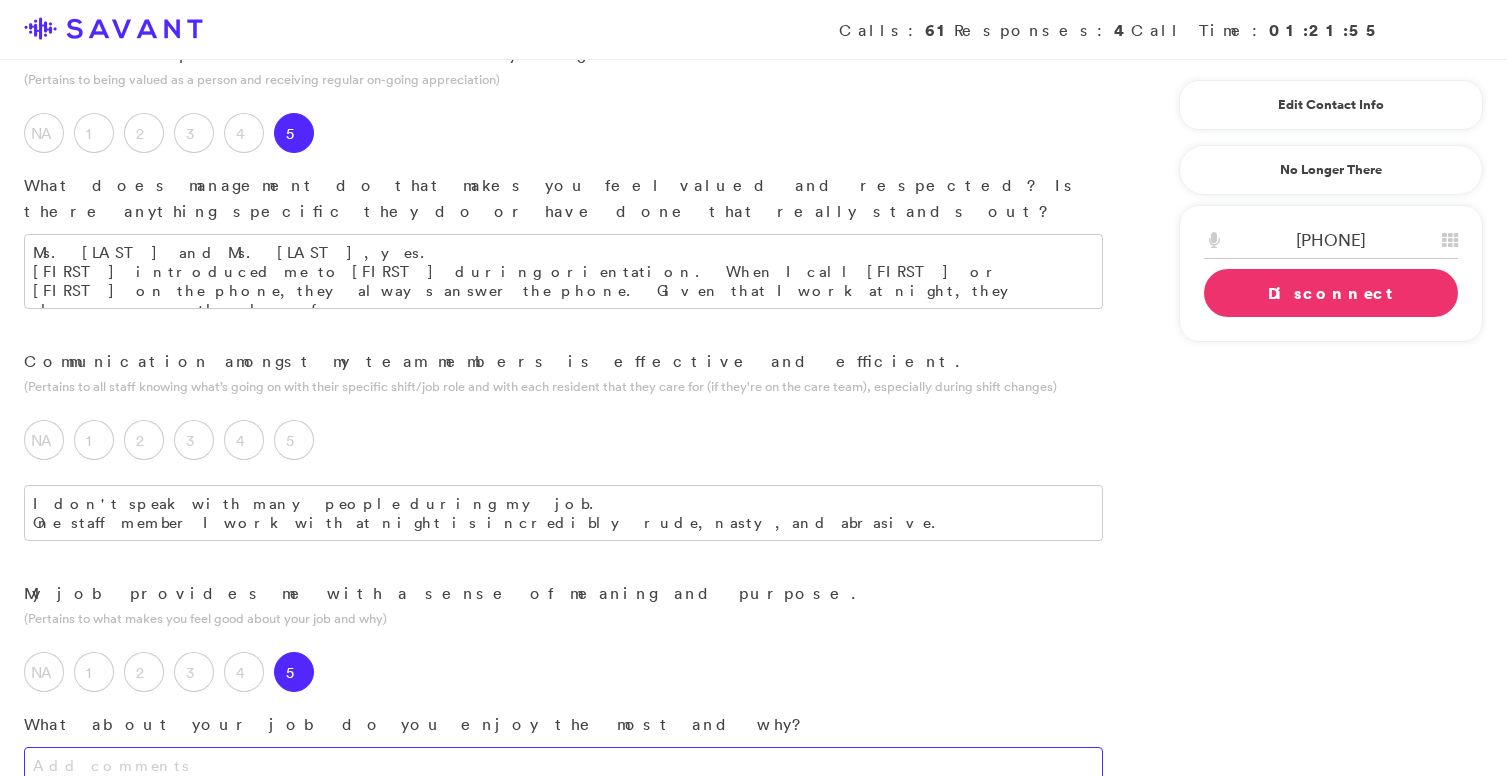 scroll, scrollTop: 1870, scrollLeft: 0, axis: vertical 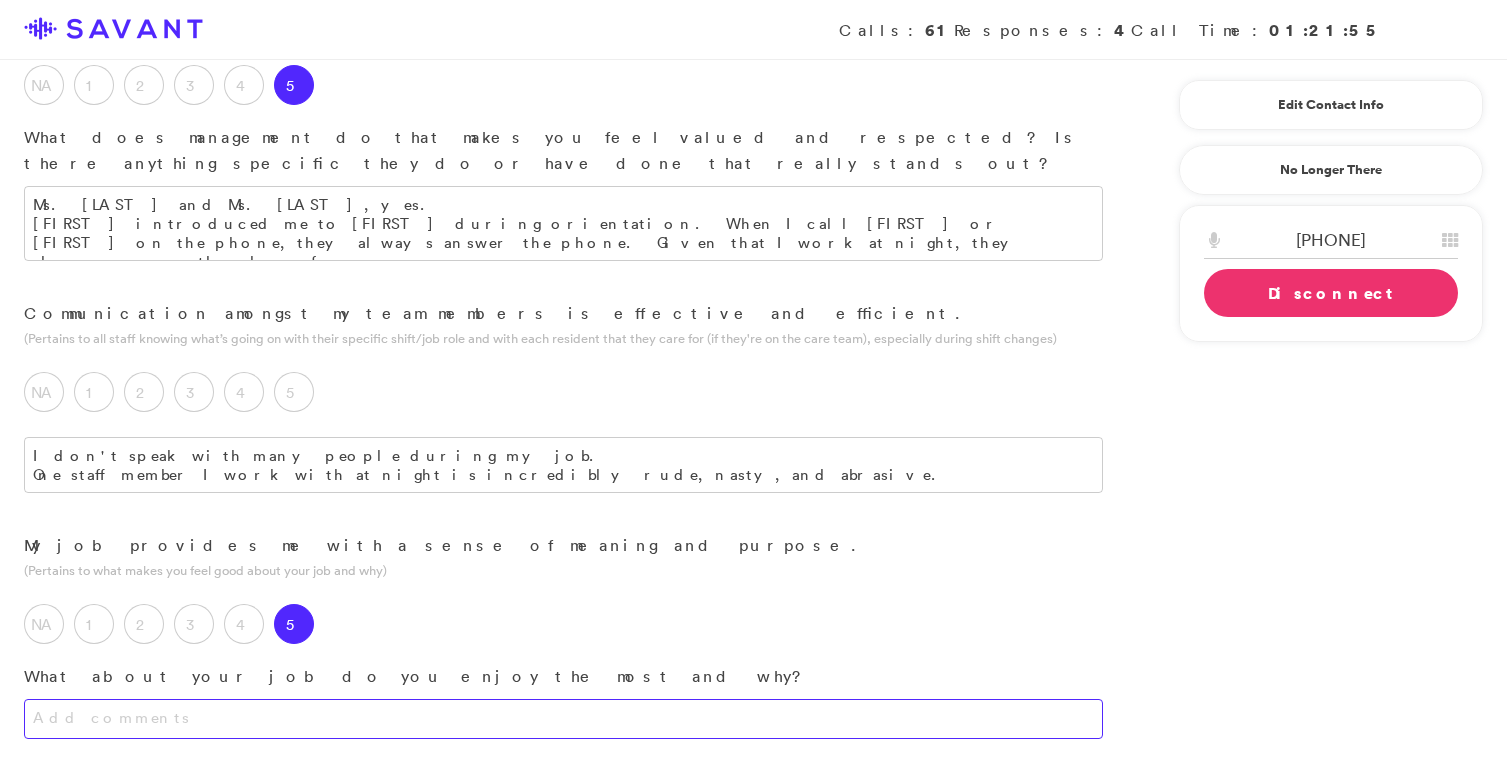 click at bounding box center [563, 719] 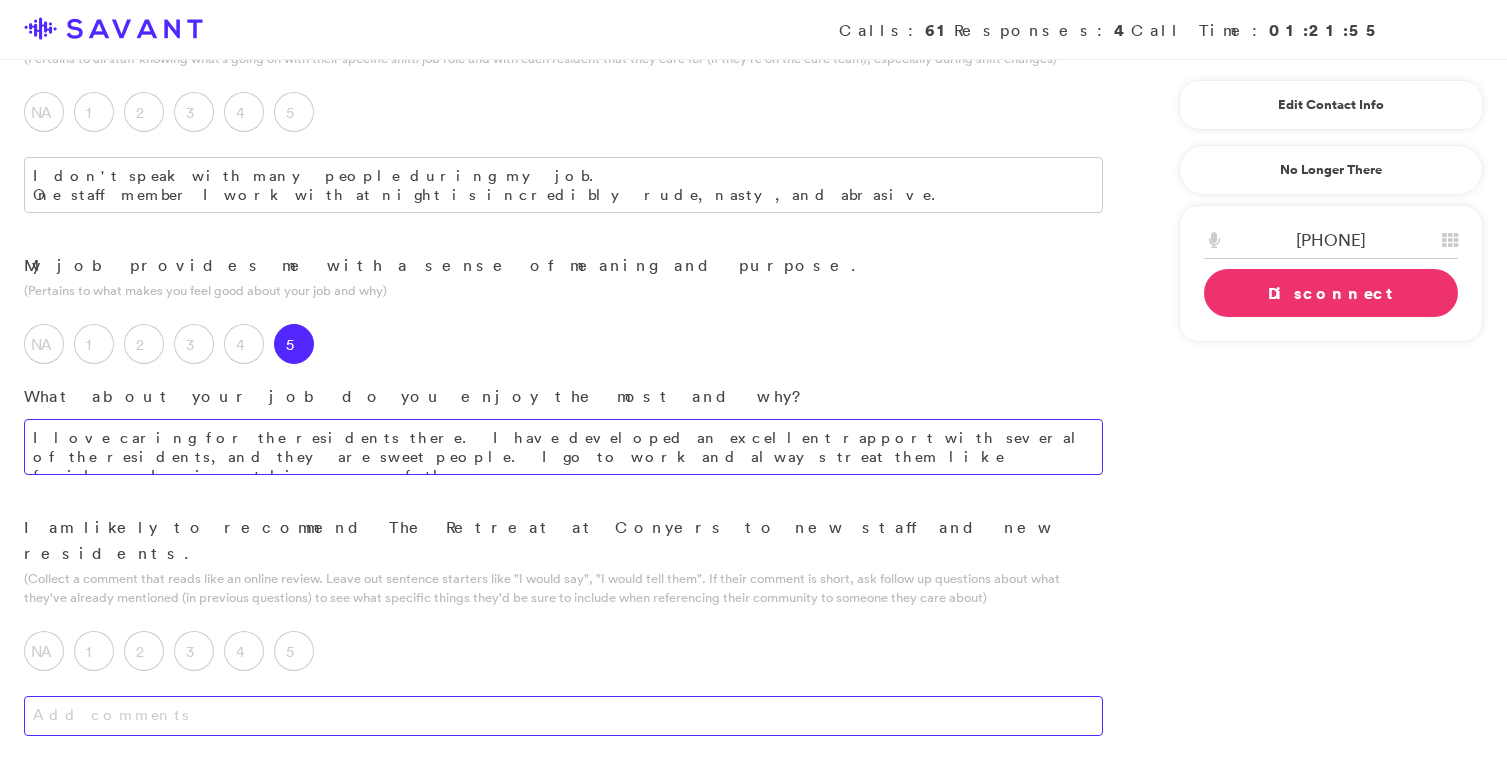 scroll, scrollTop: 2157, scrollLeft: 0, axis: vertical 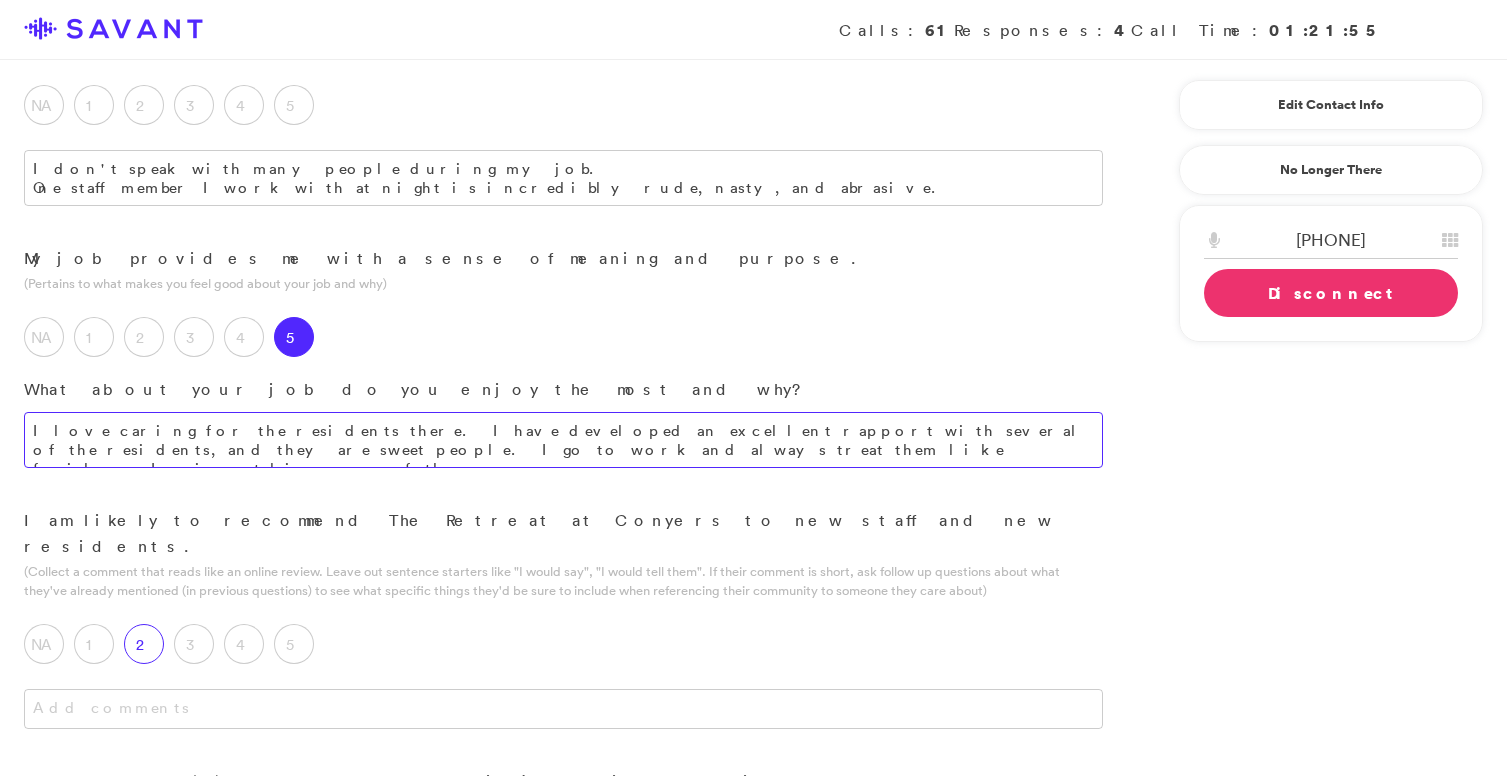 type on "I love caring for the residents there. I have developed an excellent rapport with several of the residents, and they are sweet people. I go to work and always treat them like family. I enjoy taking care of them." 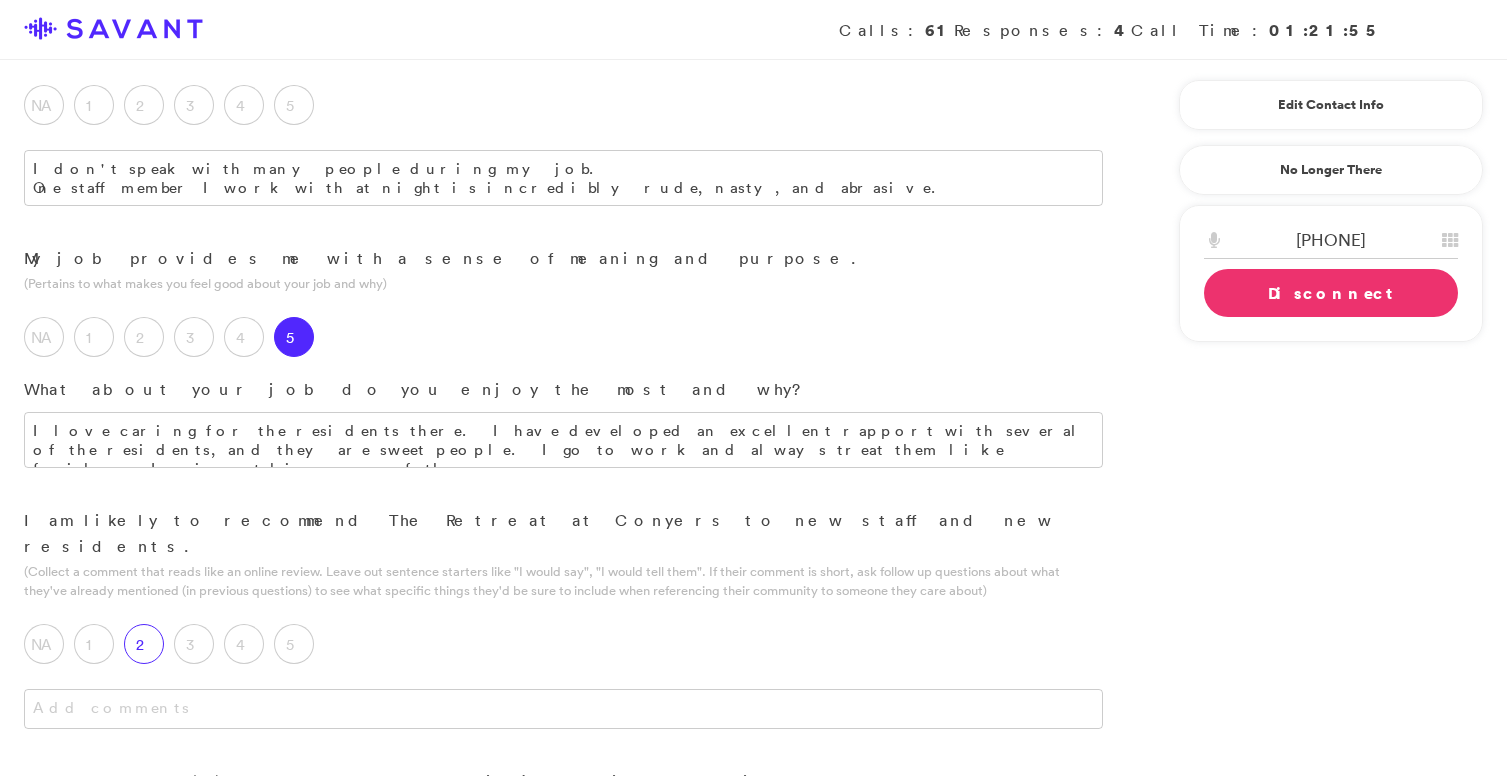 click on "2" at bounding box center [144, 644] 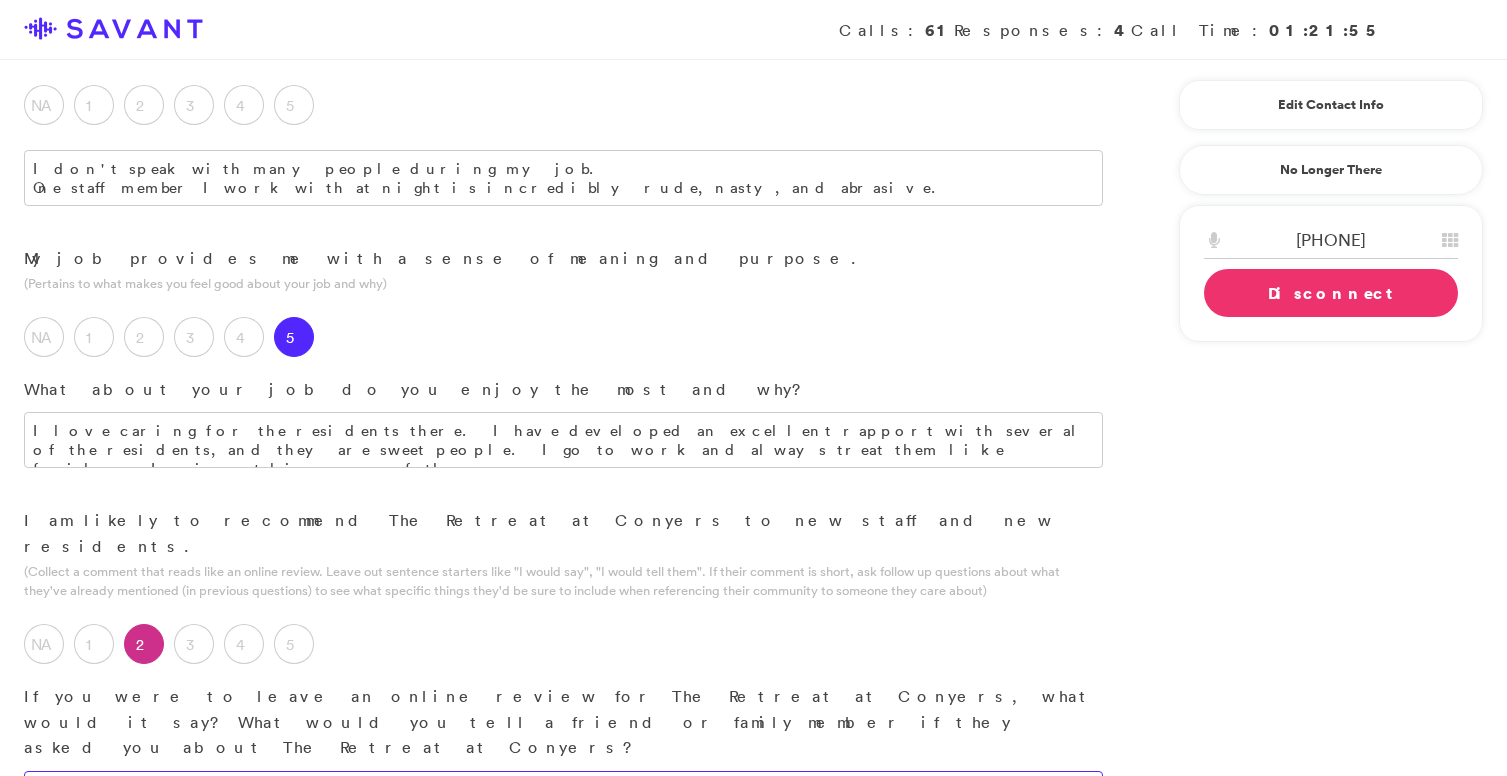 click at bounding box center (563, 791) 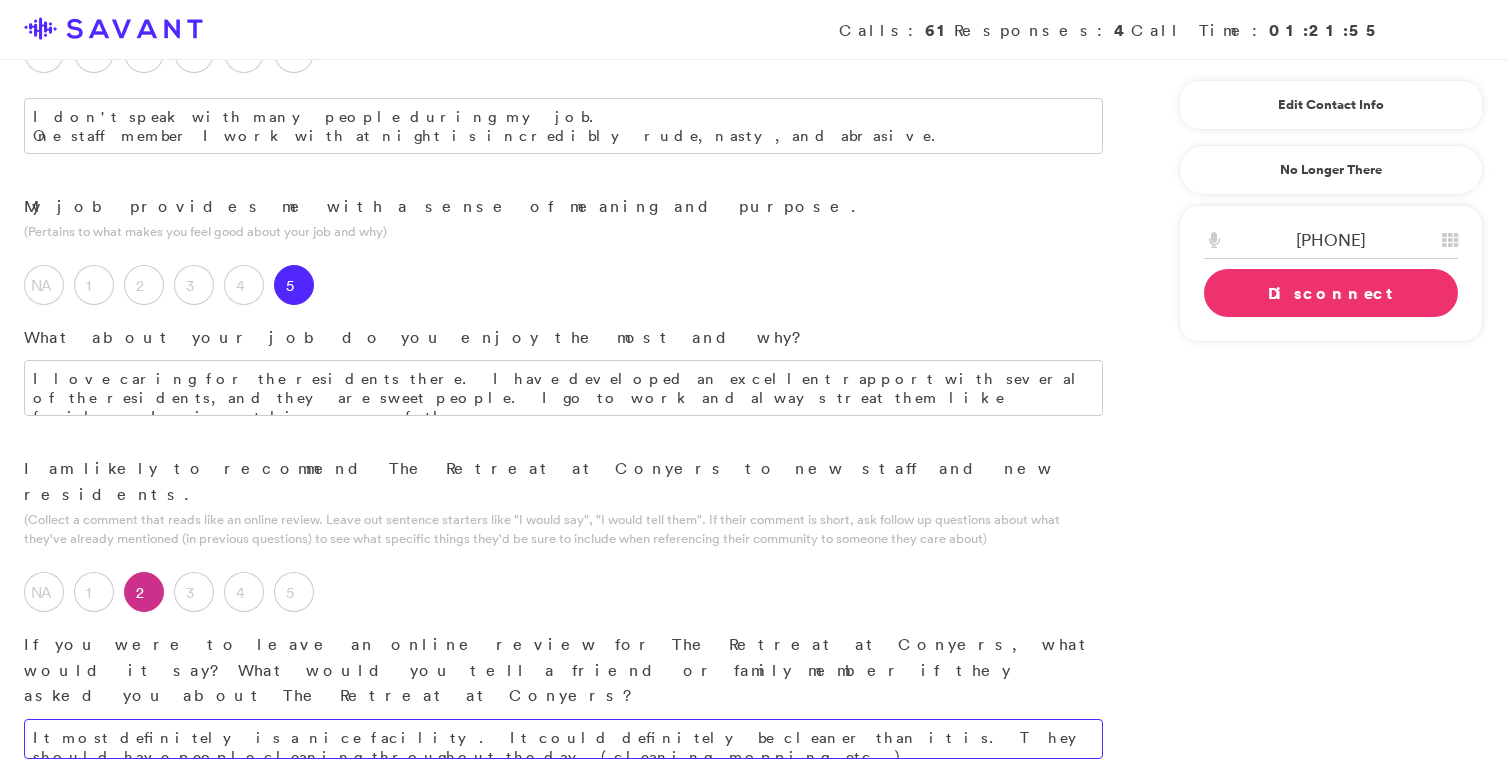 scroll, scrollTop: 2218, scrollLeft: 0, axis: vertical 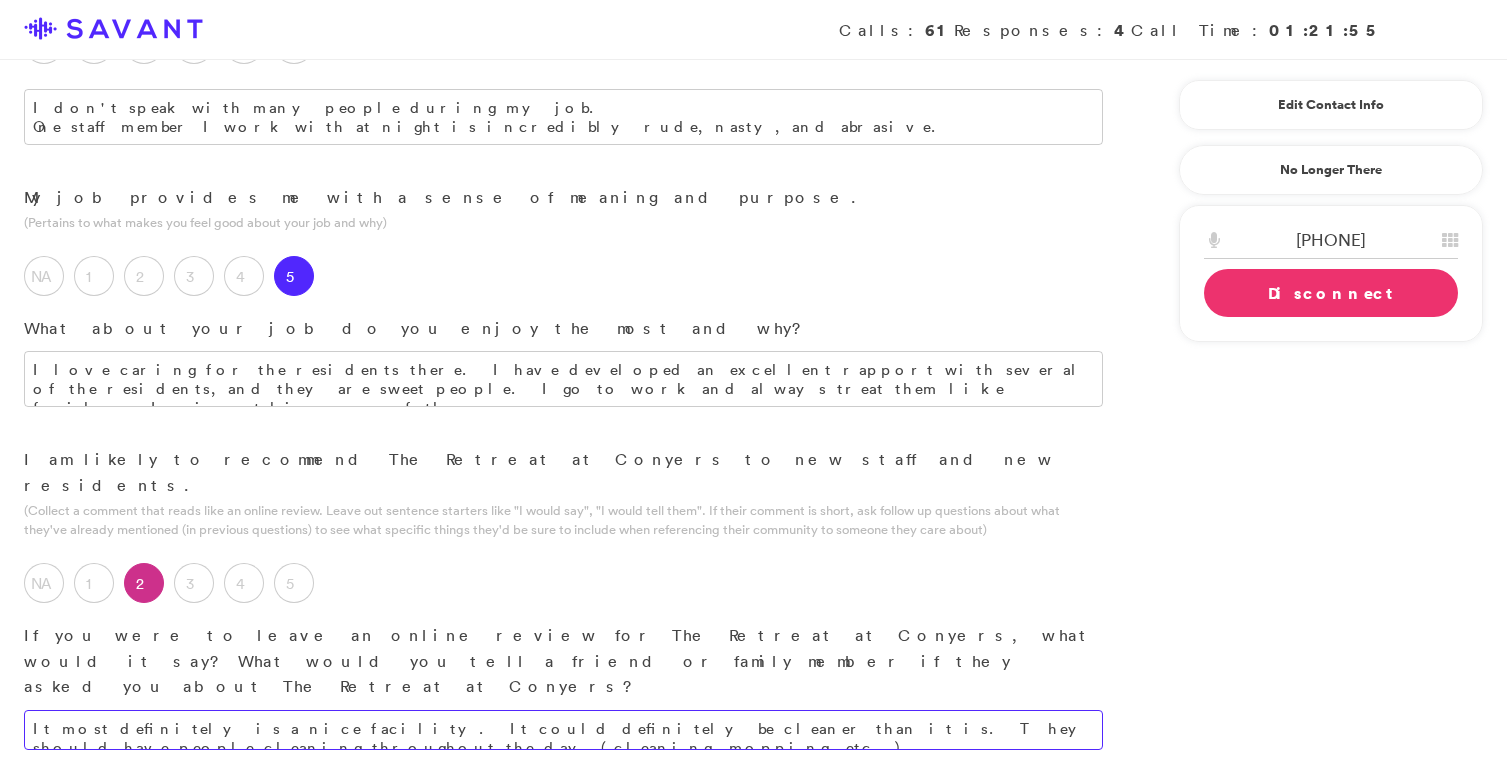 type on "It most definitely is a nice facility. It could definitely be cleaner than it is. They should have people cleaning throughout the day (cleaning, mopping, etc.)." 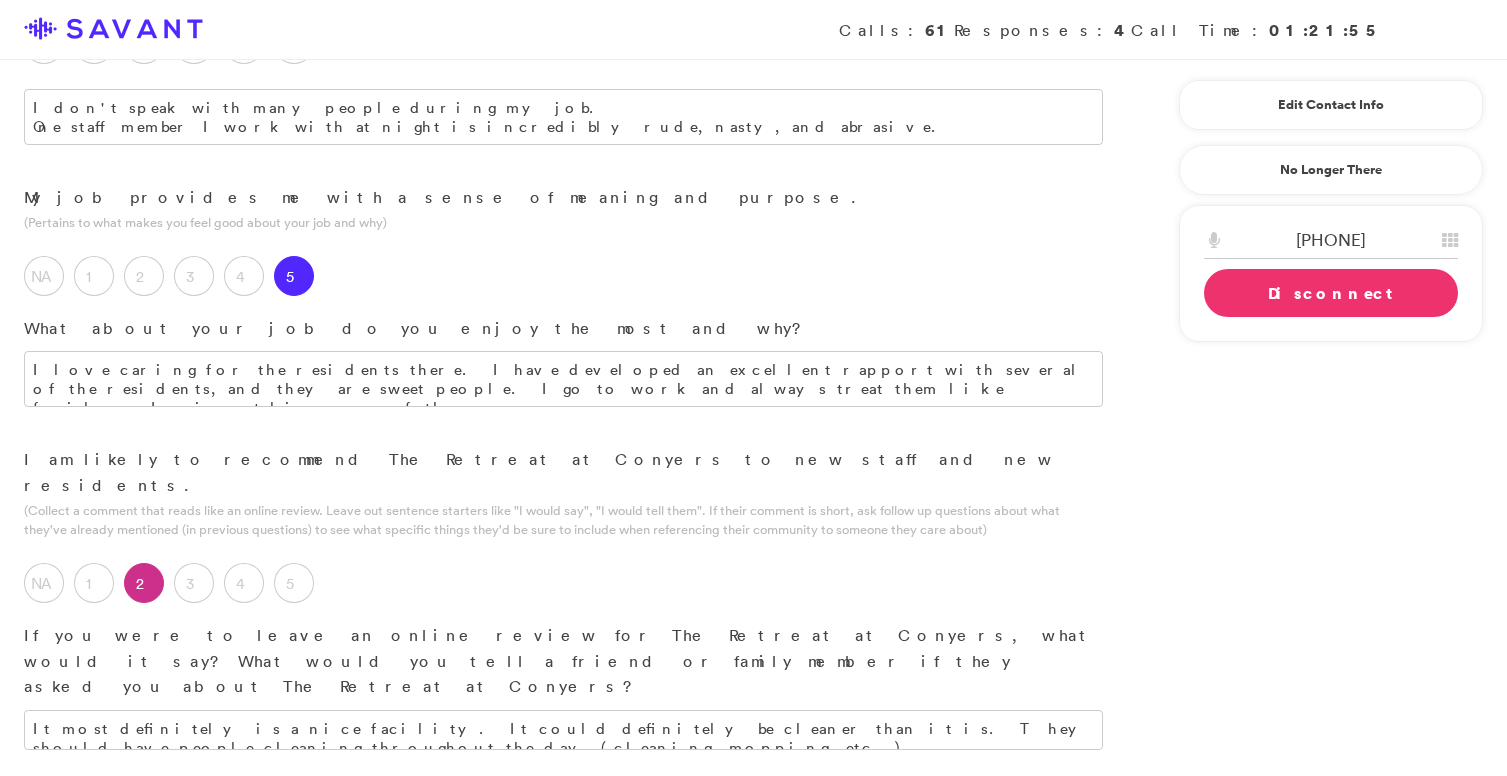 click at bounding box center [563, 905] 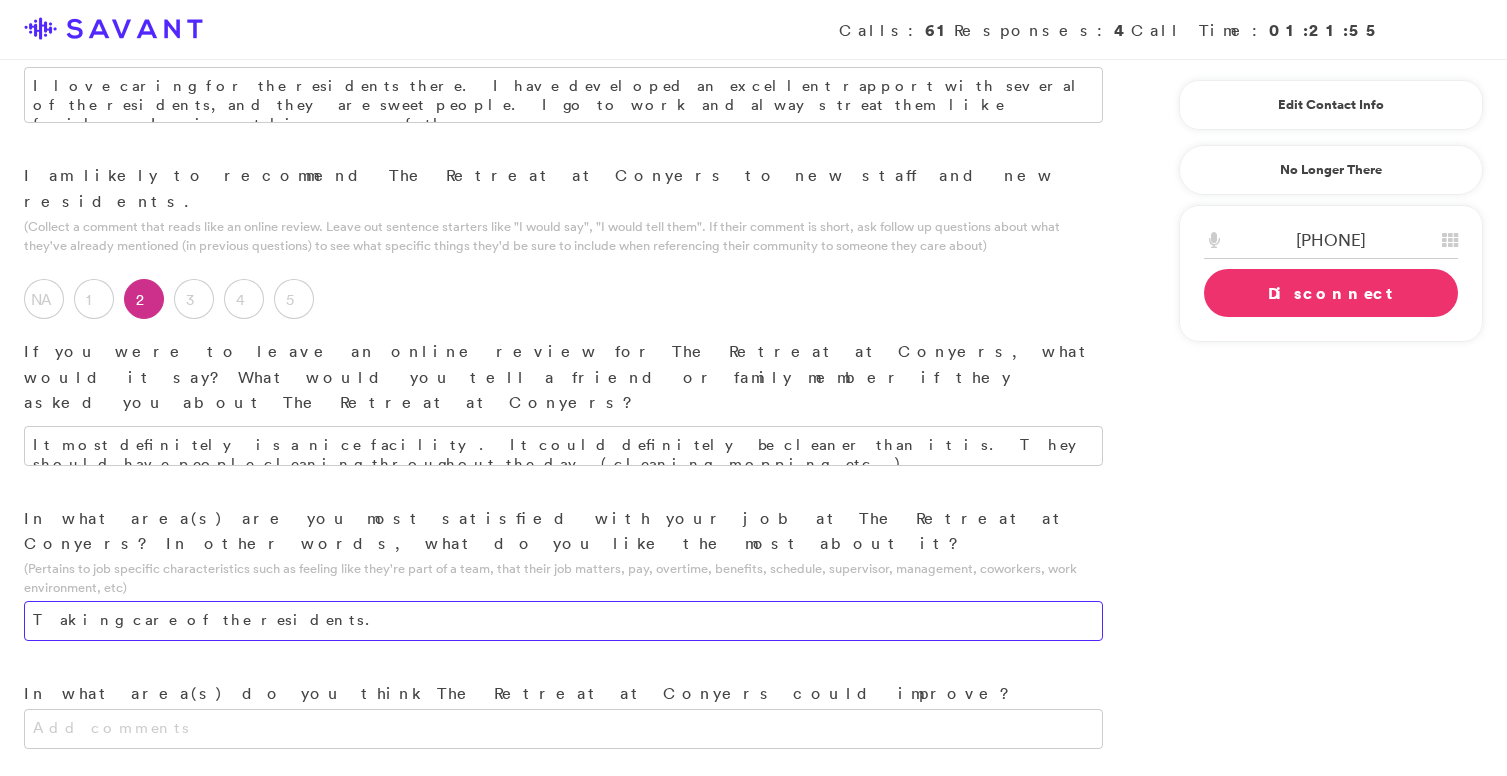 scroll, scrollTop: 2529, scrollLeft: 0, axis: vertical 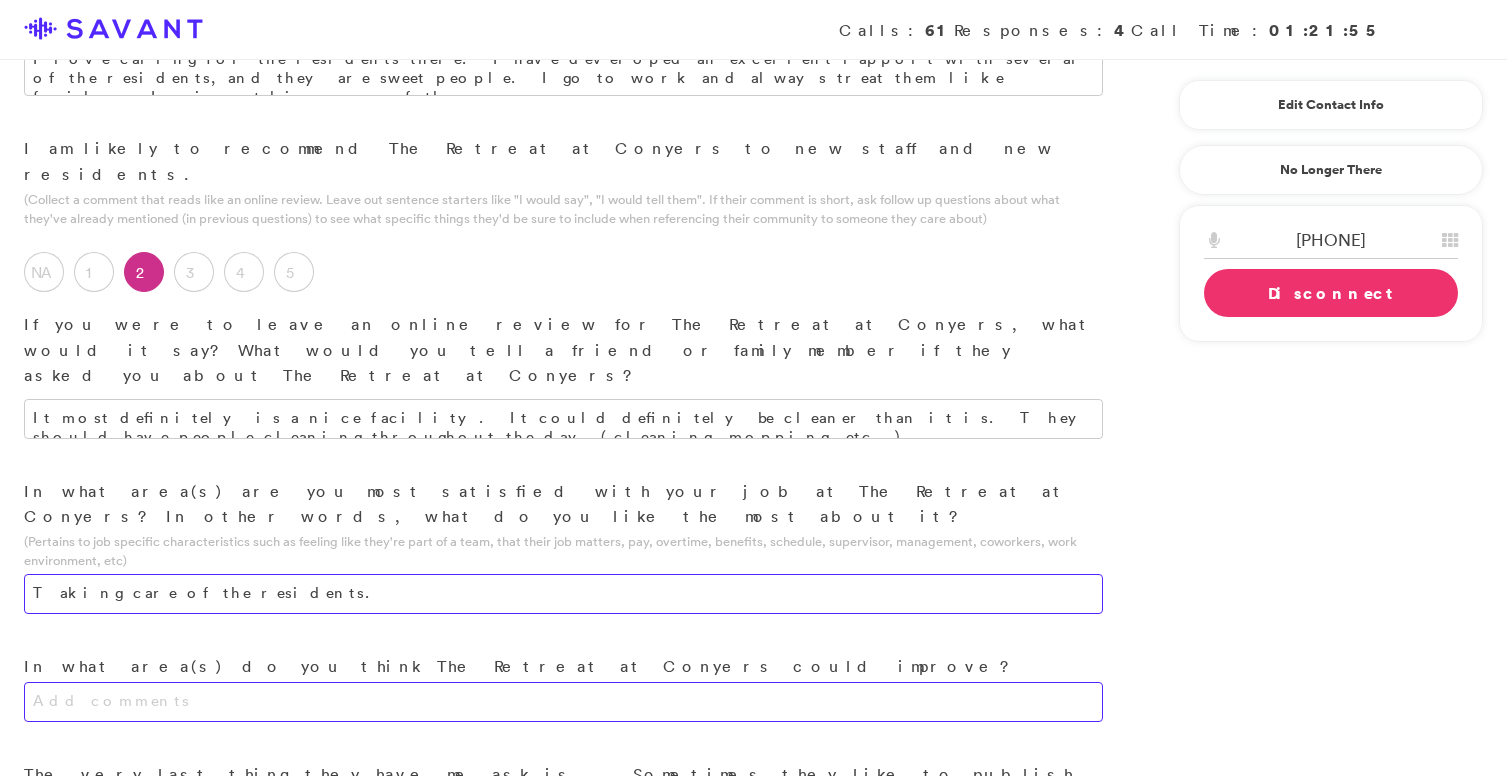 type on "Taking care of the residents." 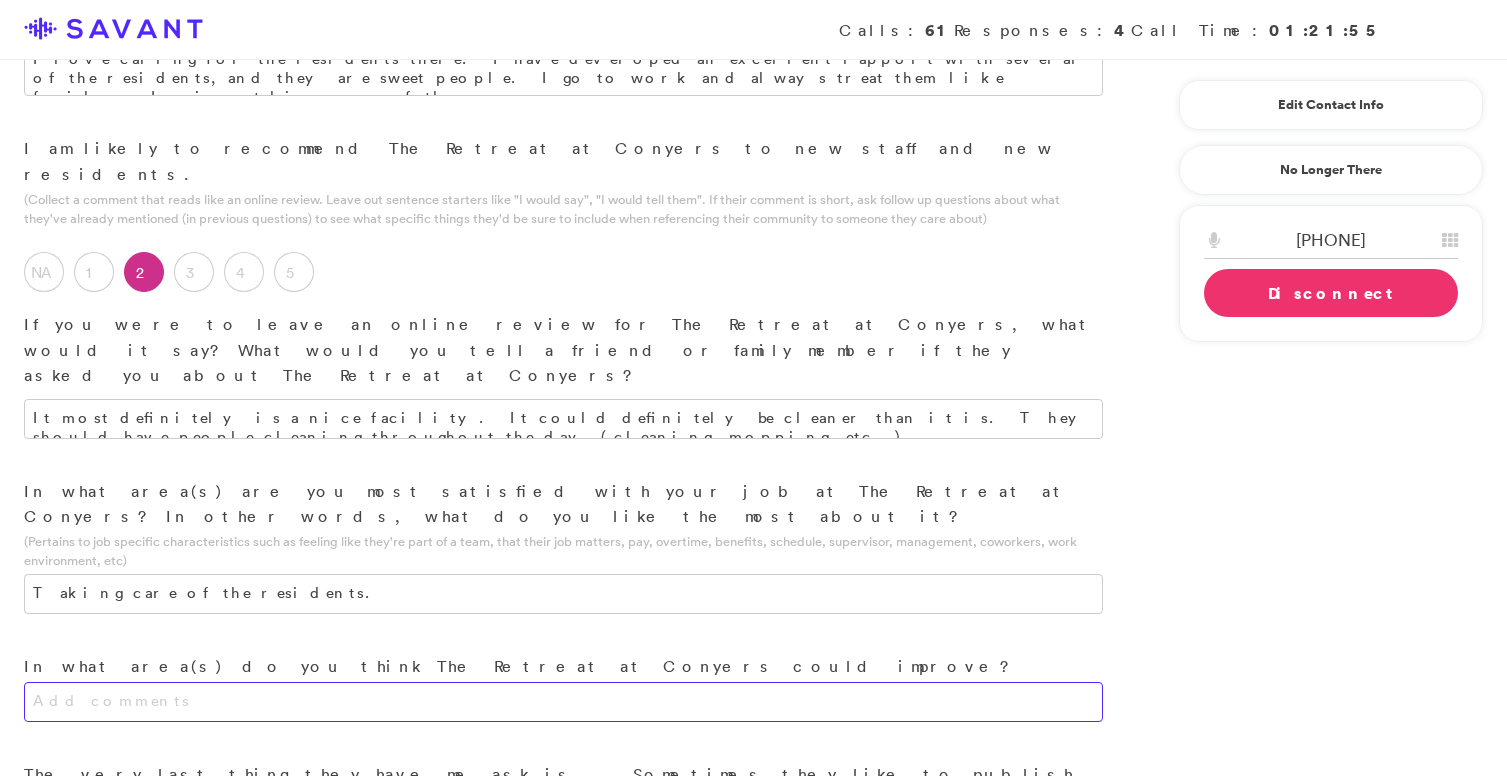 click at bounding box center (563, 702) 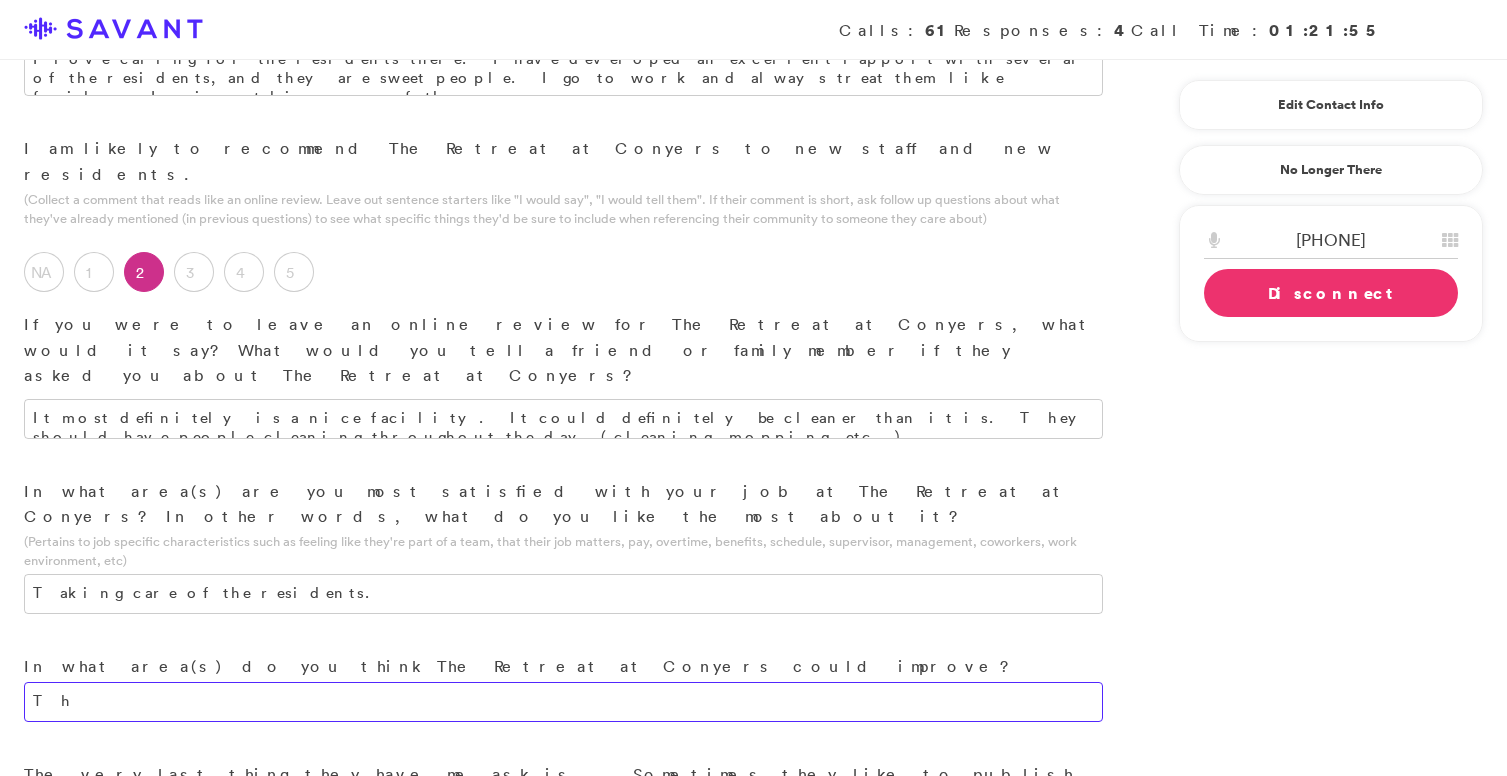 type on "T" 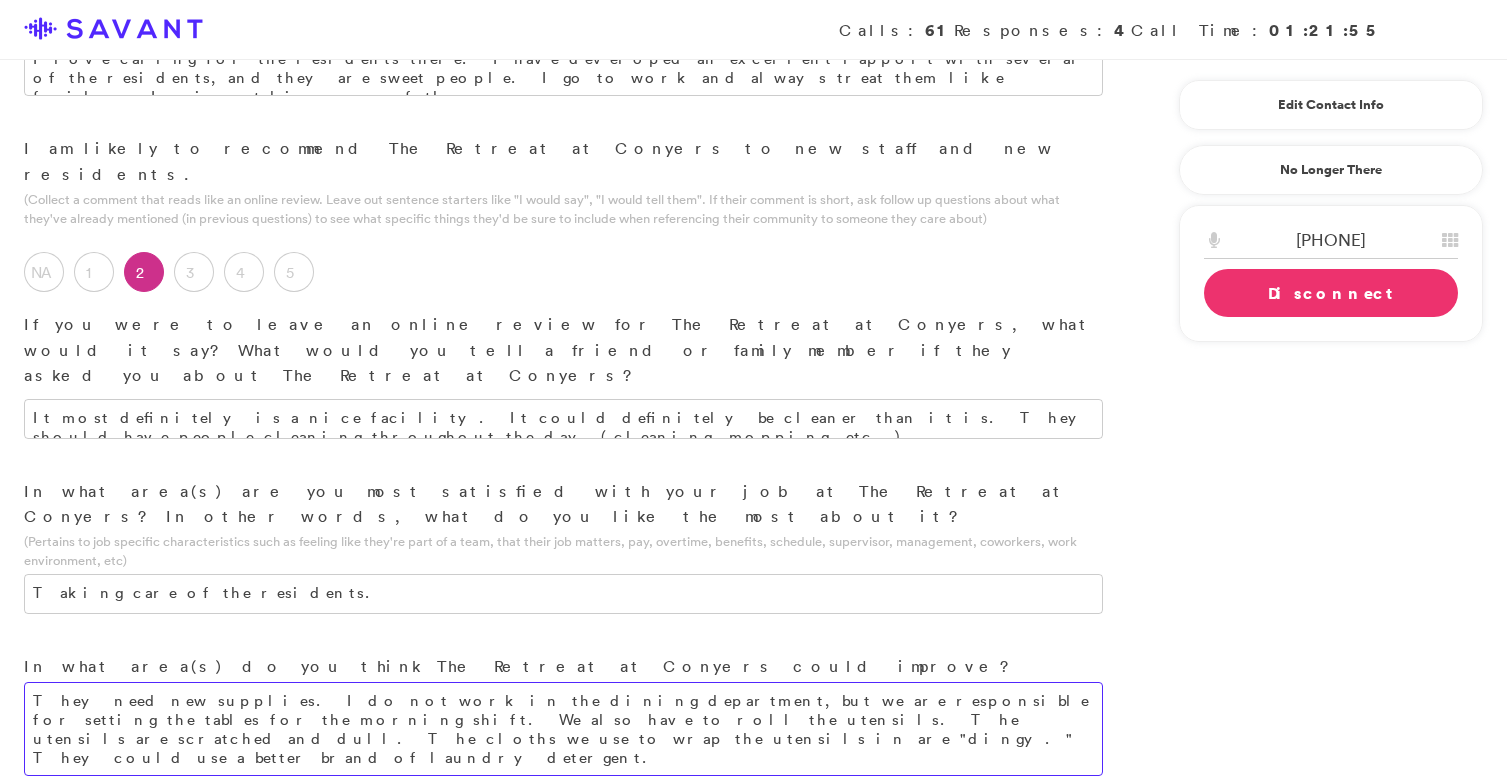 click on "They need new supplies. I do not work in the dining department, but we are responsible for setting the tables for the morning shift. We also have to roll the utensils. The utensils are scratched and dull. The cloths we use to wrap the utensils in are "dingy."
They could use a better brand of laundry detergent." at bounding box center (563, 729) 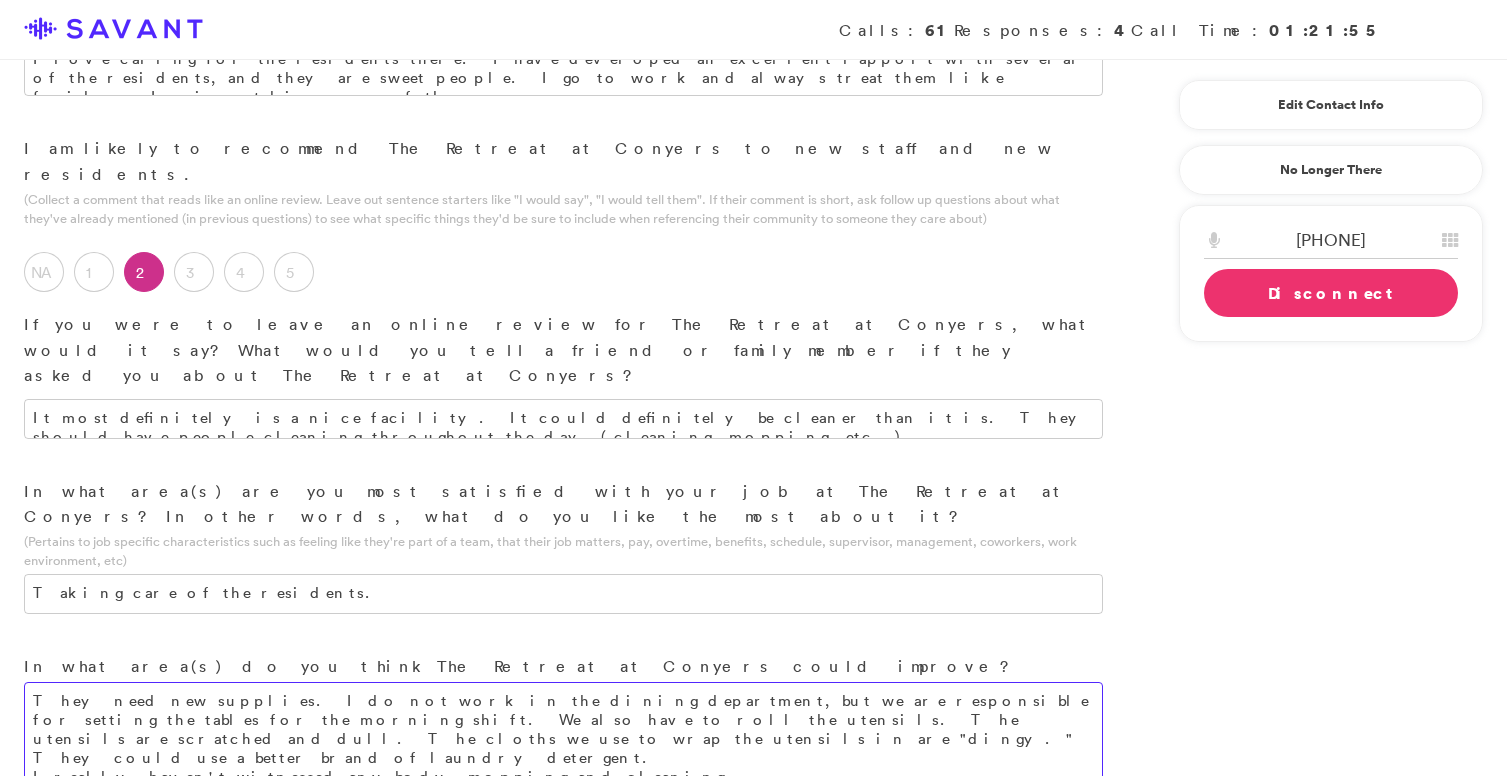 type on "They need new supplies. I do not work in the dining department, but we are responsible for setting the tables for the morning shift. We also have to roll the utensils. The utensils are scratched and dull. The cloths we use to wrap the utensils in are "dingy."
They could use a better brand of laundry detergent.
I really haven't witnessed anybody mopping and cleaning.
I have noticed that some of the residents outside of the Memory Care Unit need to be in the Memory Care Unit." 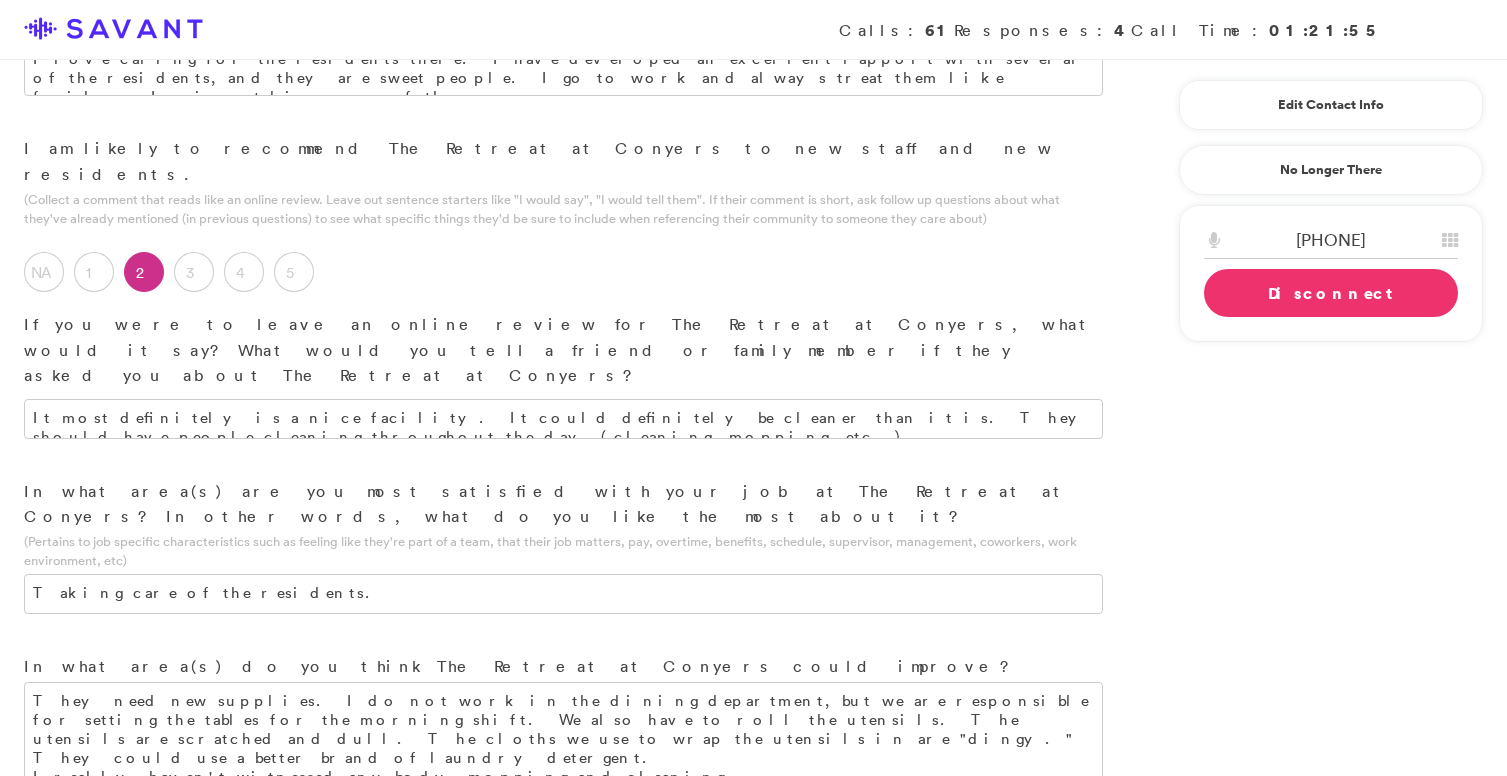 click on "Yes" at bounding box center [44, 977] 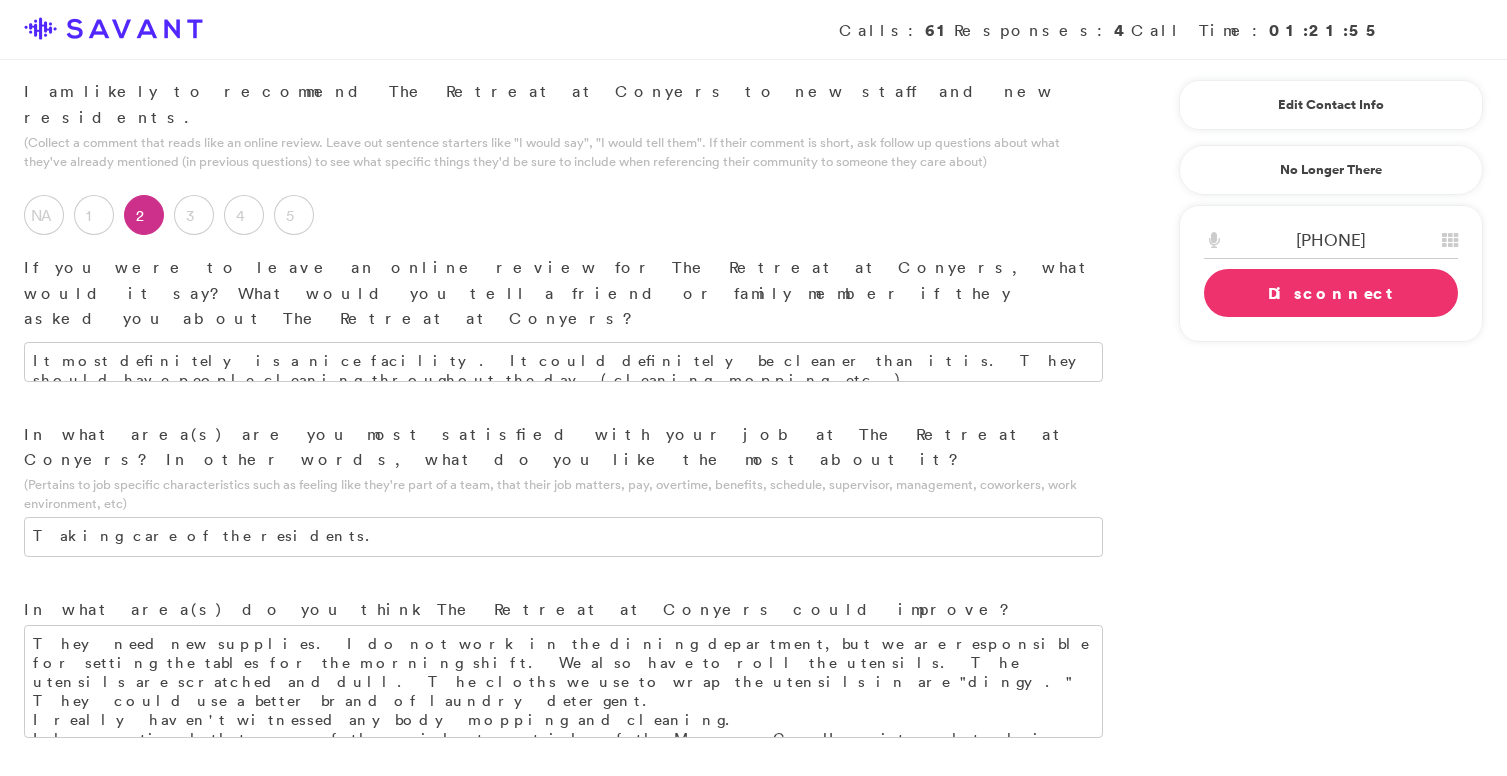 scroll, scrollTop: 2606, scrollLeft: 0, axis: vertical 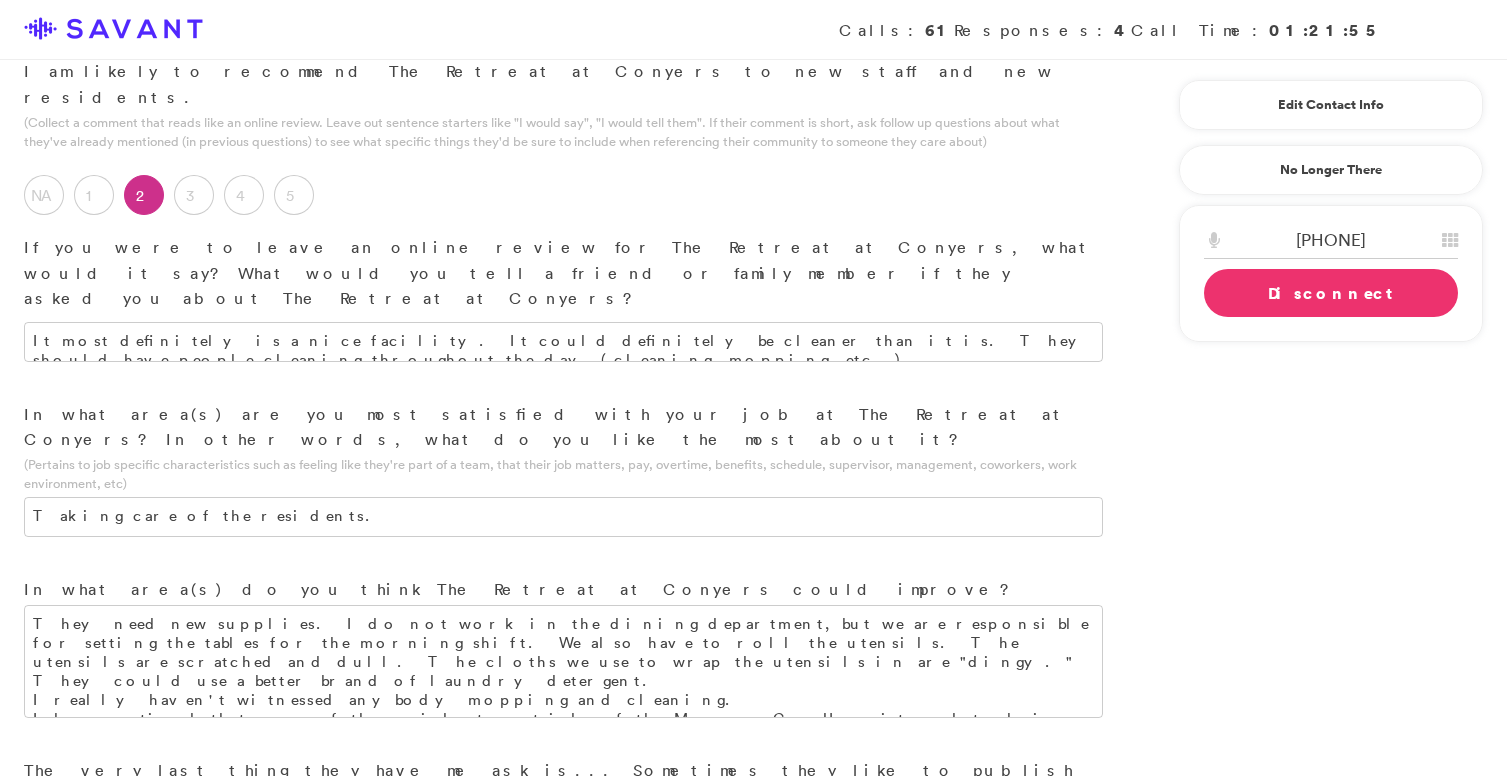 click on "Disconnect" at bounding box center (1331, 293) 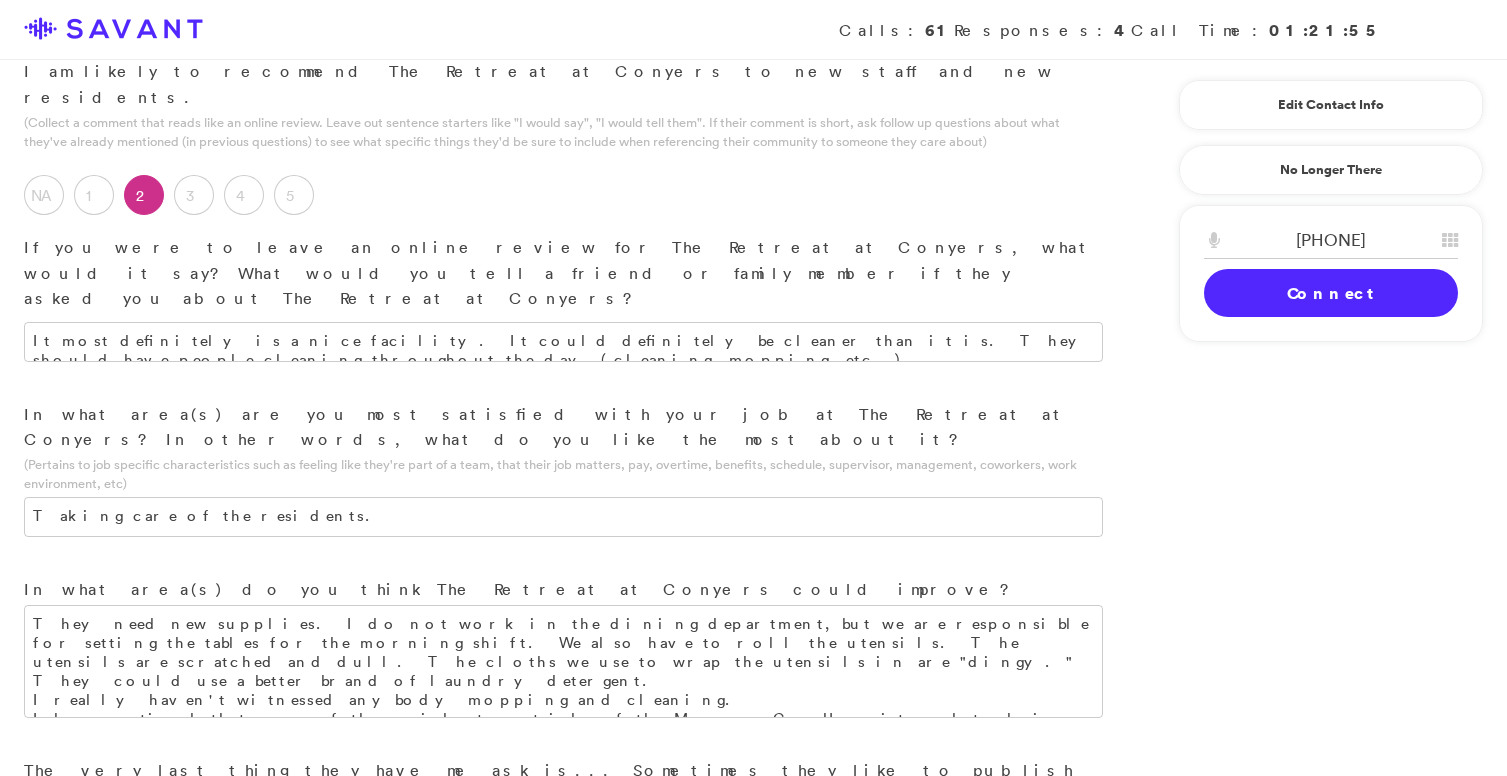 click on "Submit & Next" at bounding box center [150, 1003] 